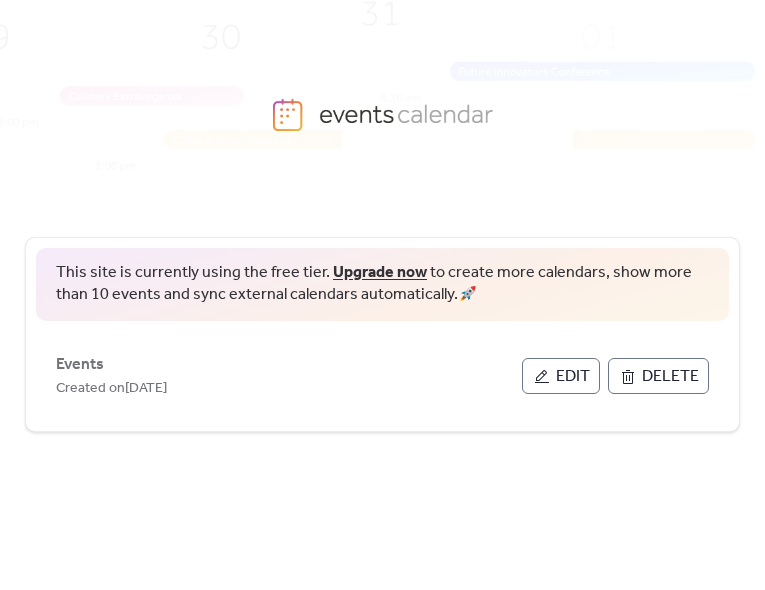 scroll, scrollTop: 0, scrollLeft: 0, axis: both 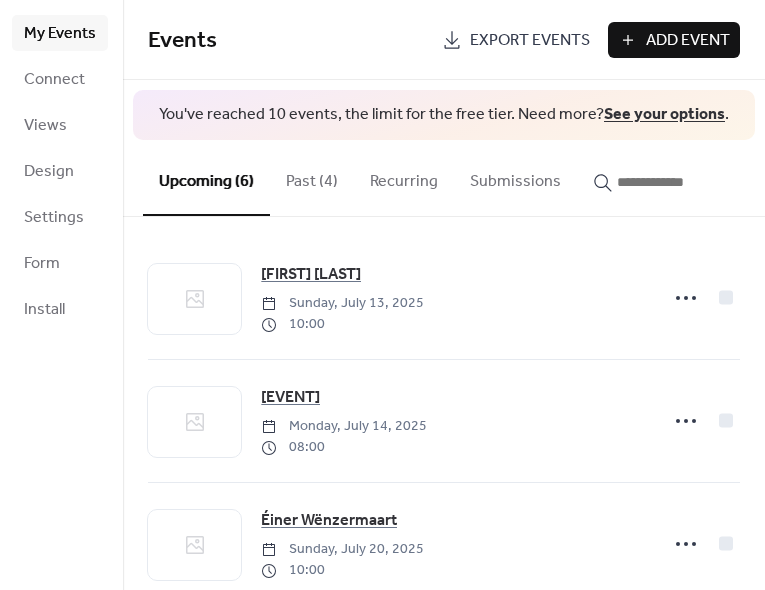 click on "Past  (4)" at bounding box center [312, 177] 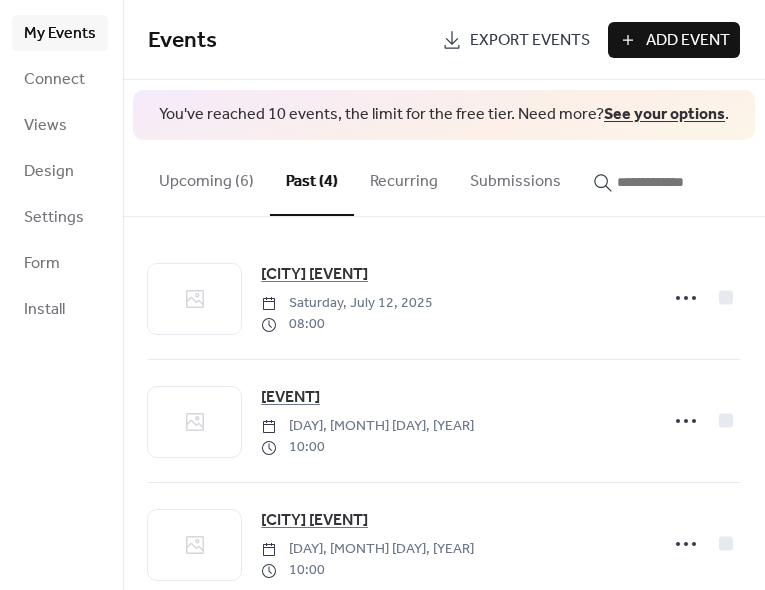 click 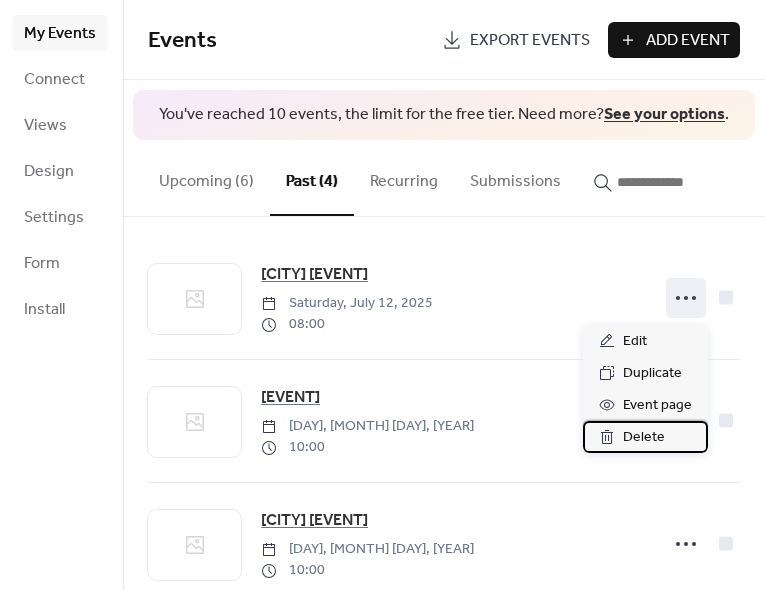 click on "Delete" at bounding box center [644, 438] 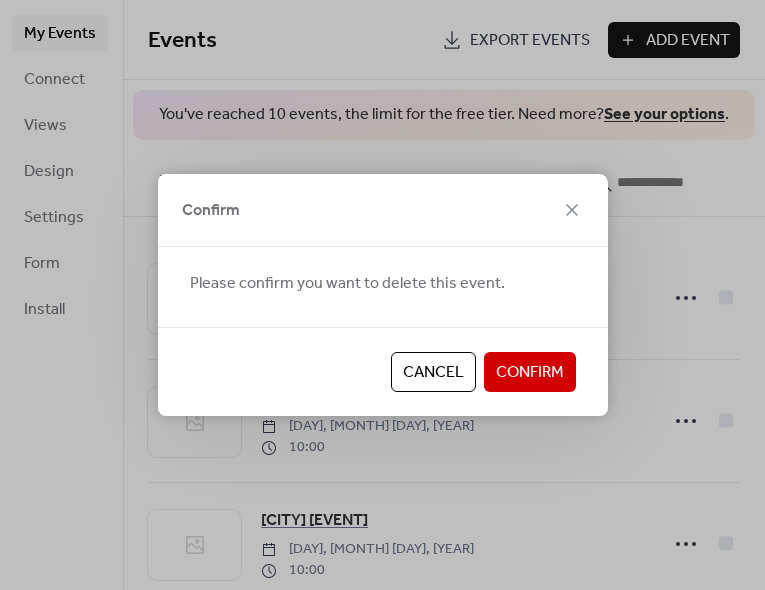 click on "Confirm" at bounding box center [530, 373] 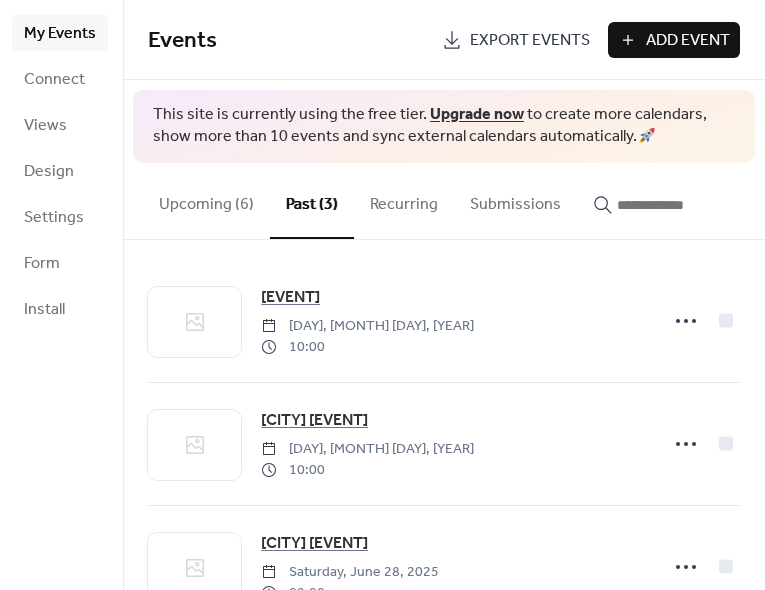 click 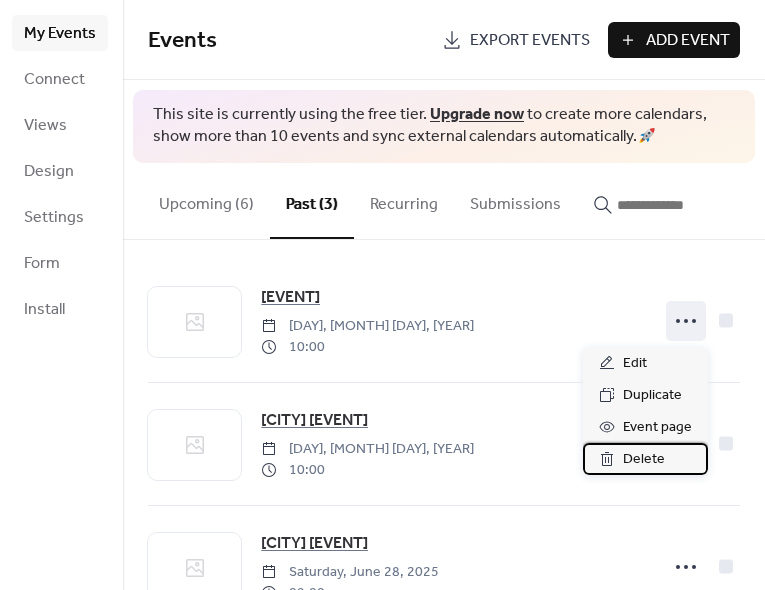 click on "Delete" at bounding box center (644, 460) 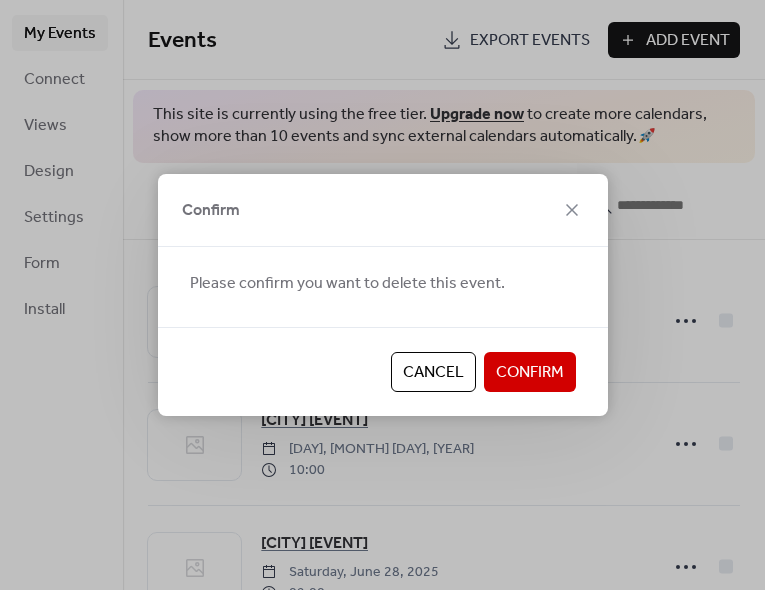 click on "Confirm" at bounding box center [530, 373] 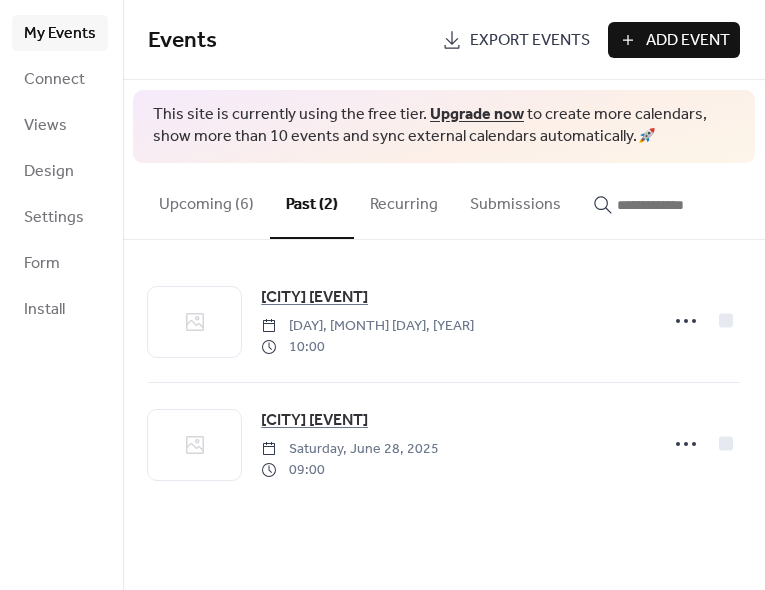 click 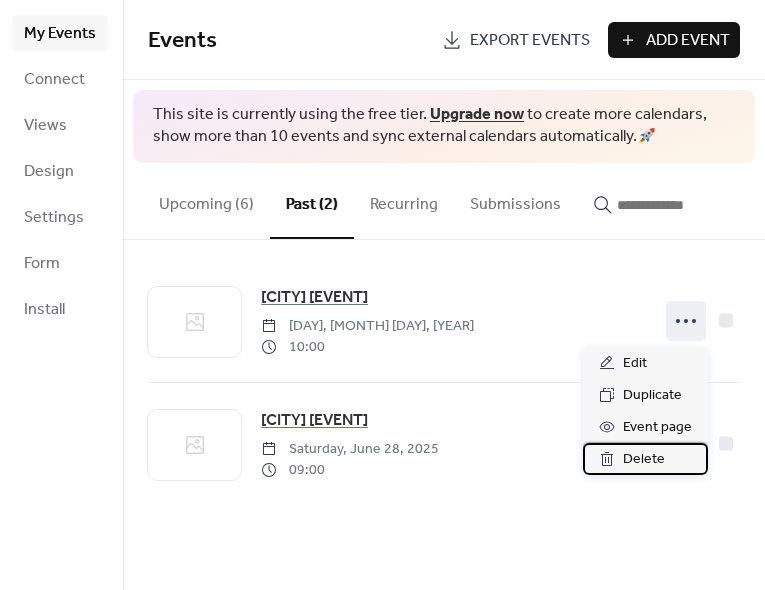 click on "Delete" at bounding box center [644, 460] 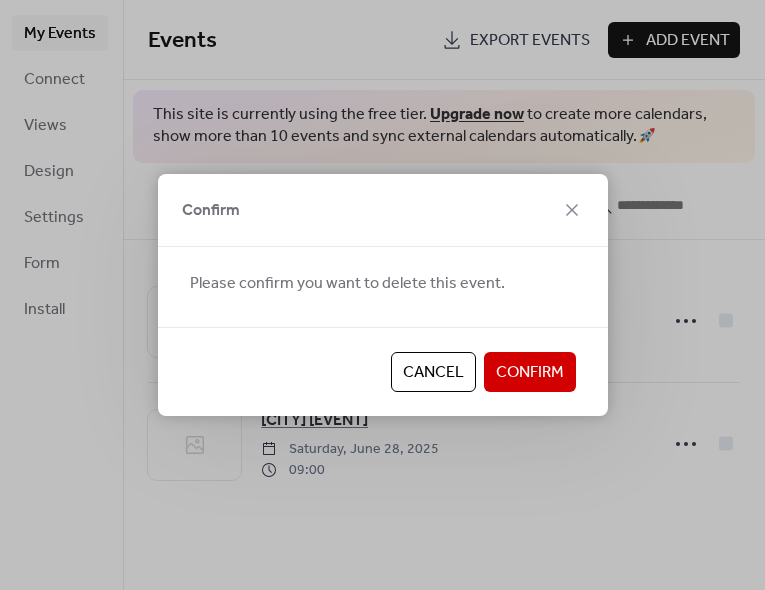 click on "Confirm" at bounding box center (530, 373) 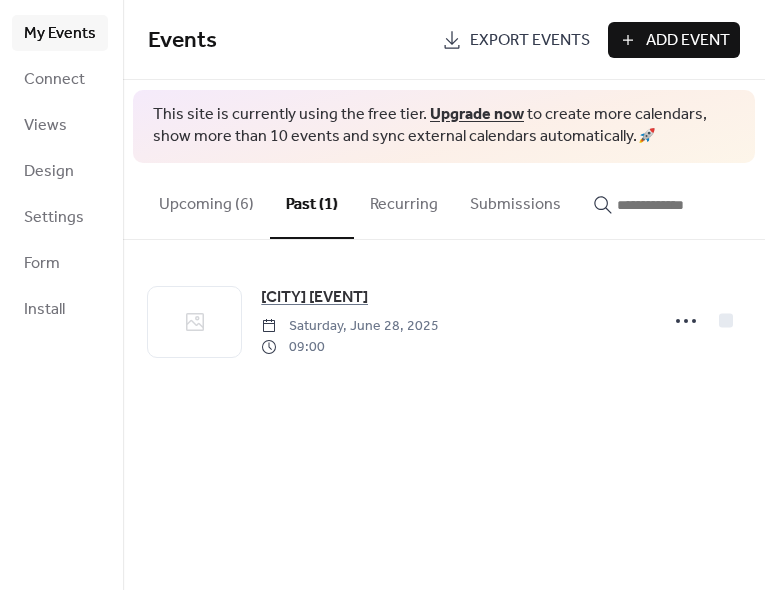click 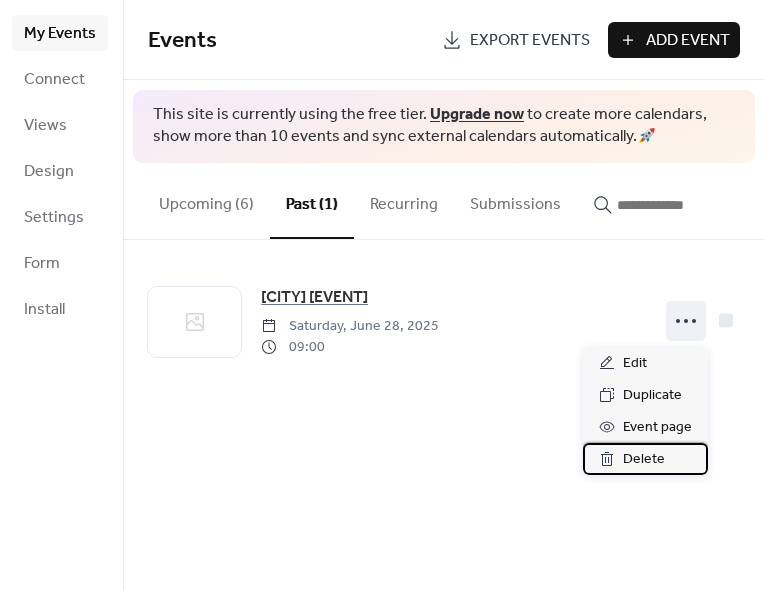 click on "Delete" at bounding box center [644, 460] 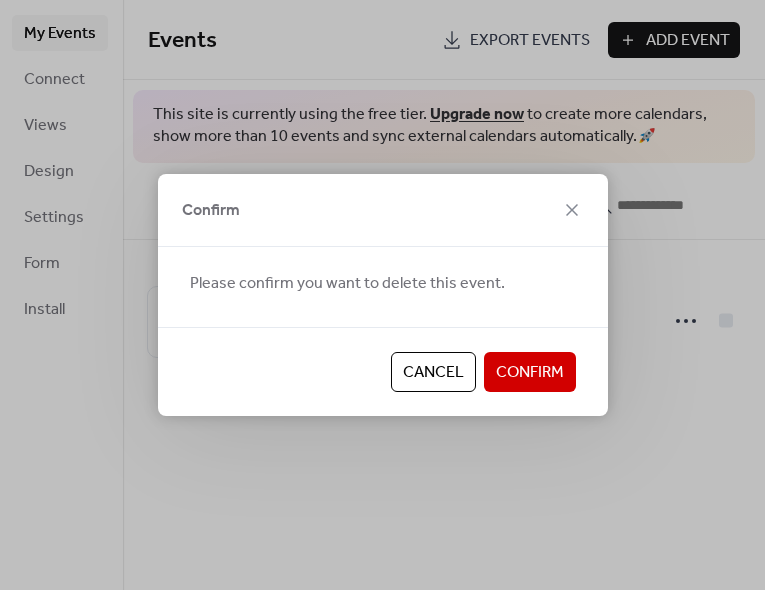 click on "Confirm" at bounding box center [530, 373] 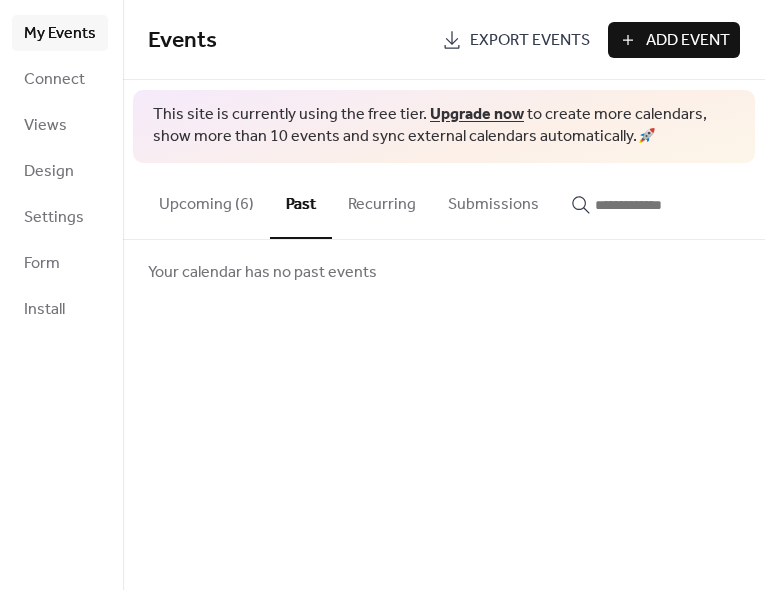 click on "Upcoming  (6)" at bounding box center [206, 200] 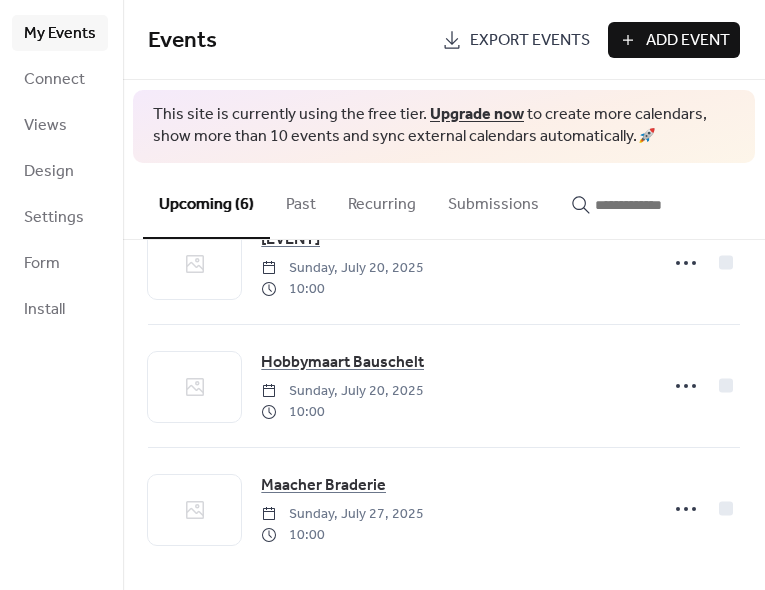 scroll, scrollTop: 434, scrollLeft: 0, axis: vertical 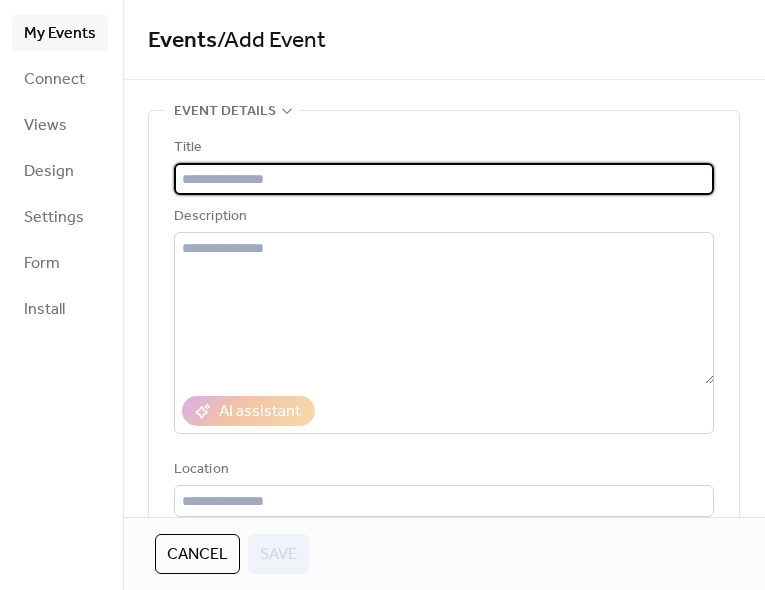 click at bounding box center (444, 179) 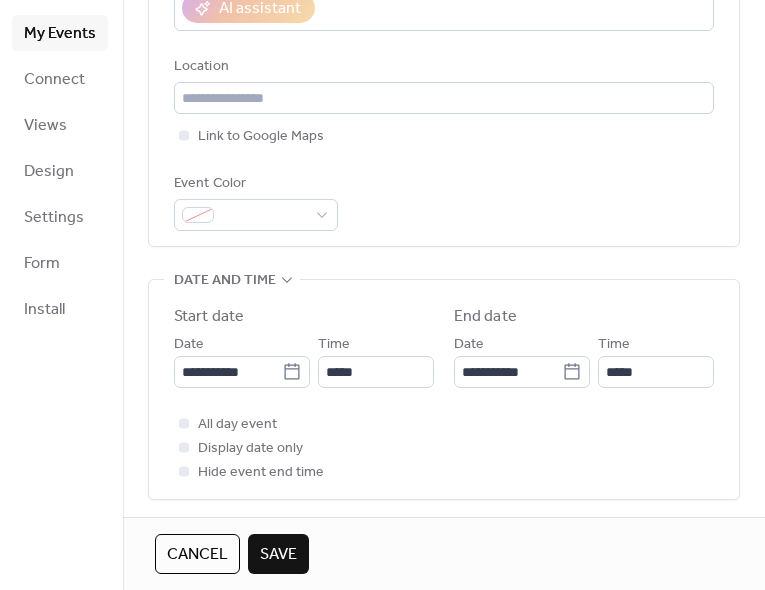 scroll, scrollTop: 405, scrollLeft: 0, axis: vertical 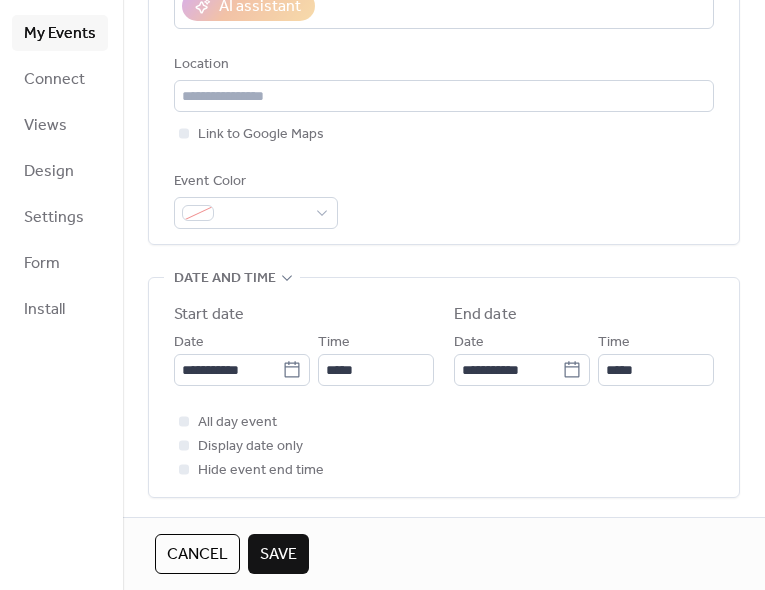 type on "**********" 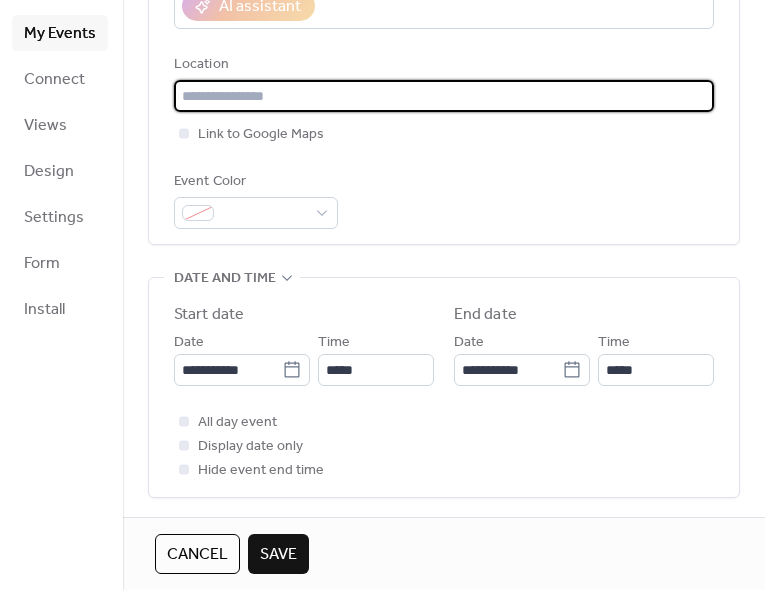 click at bounding box center (444, 96) 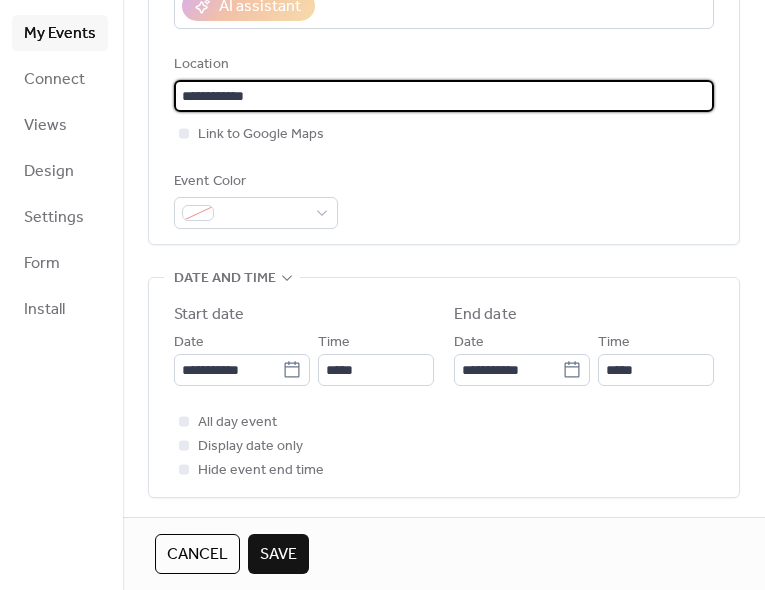type on "**********" 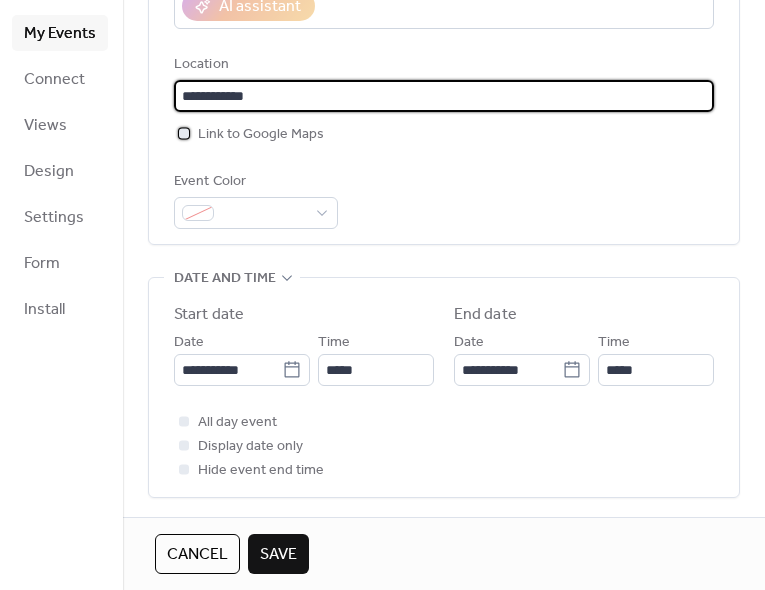 click at bounding box center [184, 133] 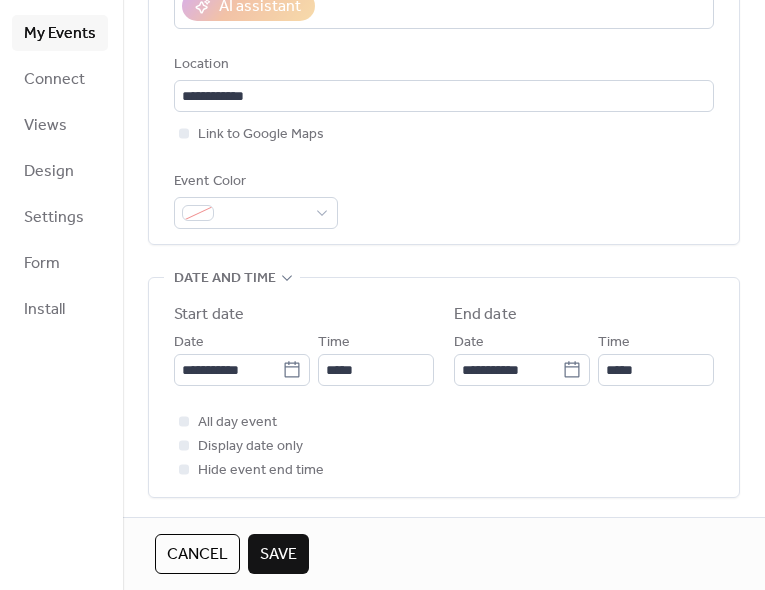 click 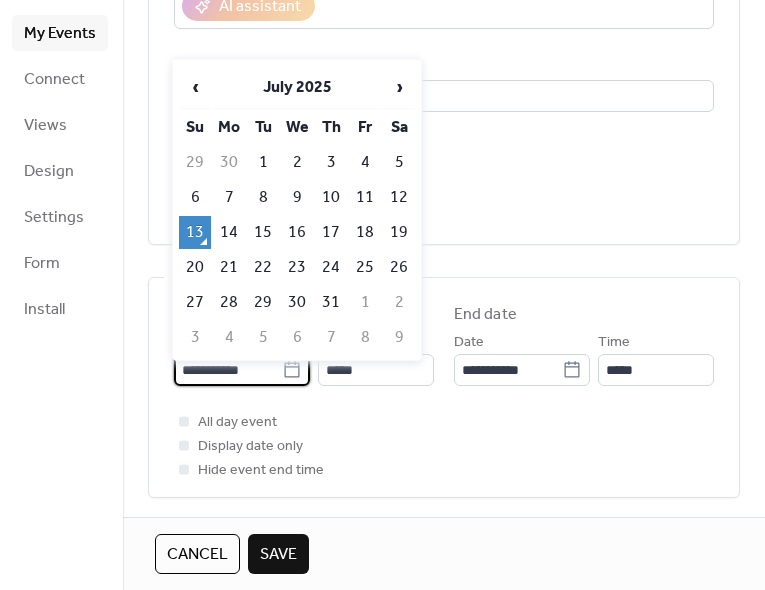 click on "›" at bounding box center (399, 87) 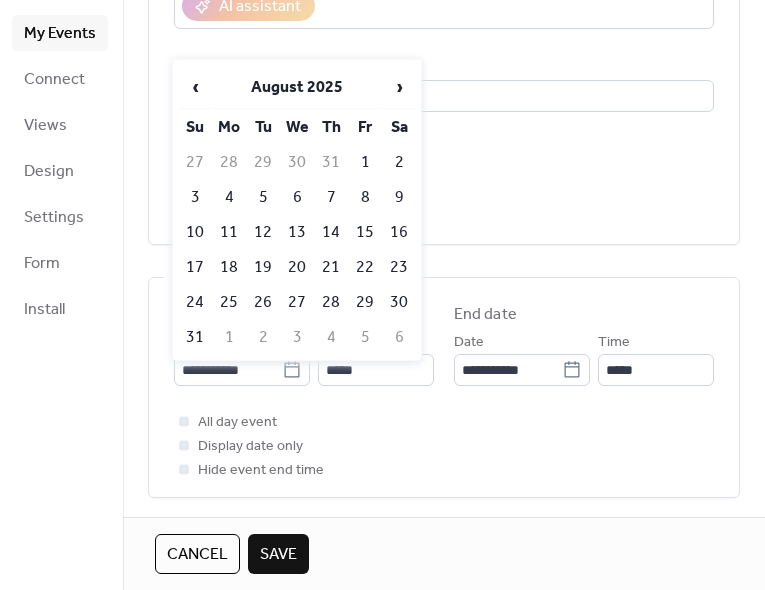 click on "15" at bounding box center (365, 232) 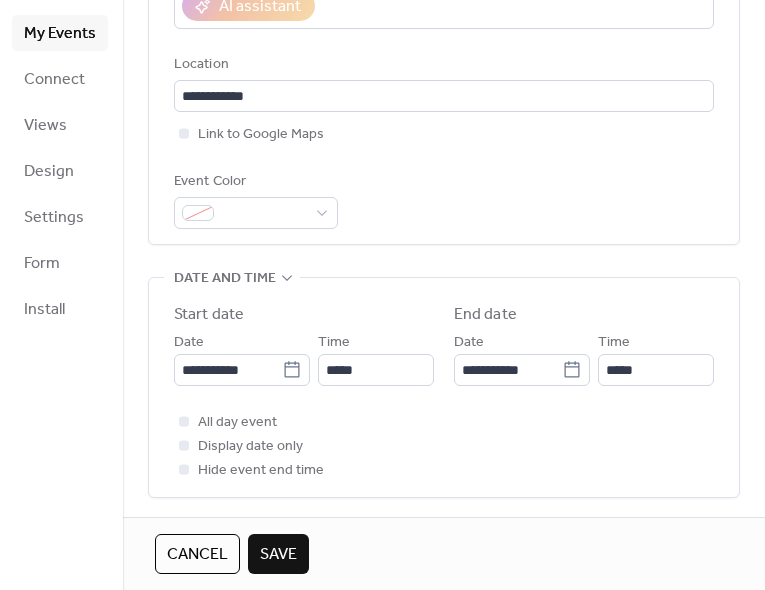 type on "**********" 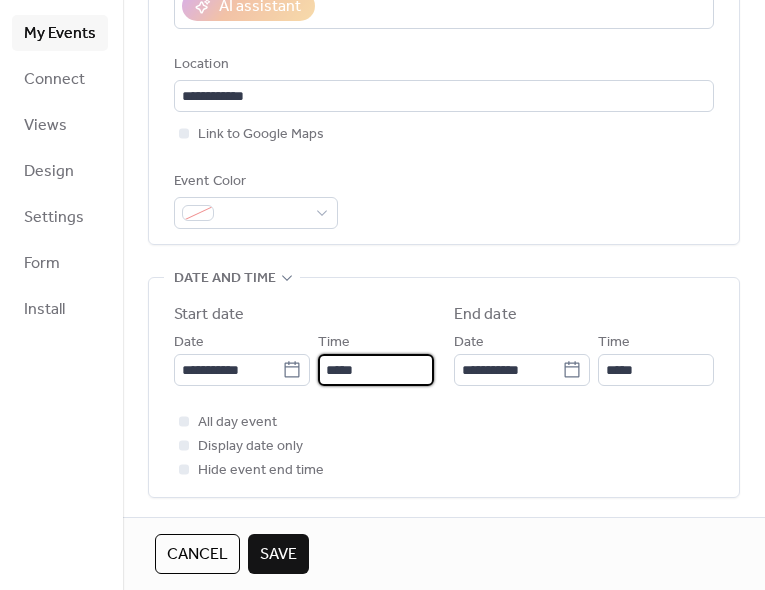click on "*****" at bounding box center (376, 370) 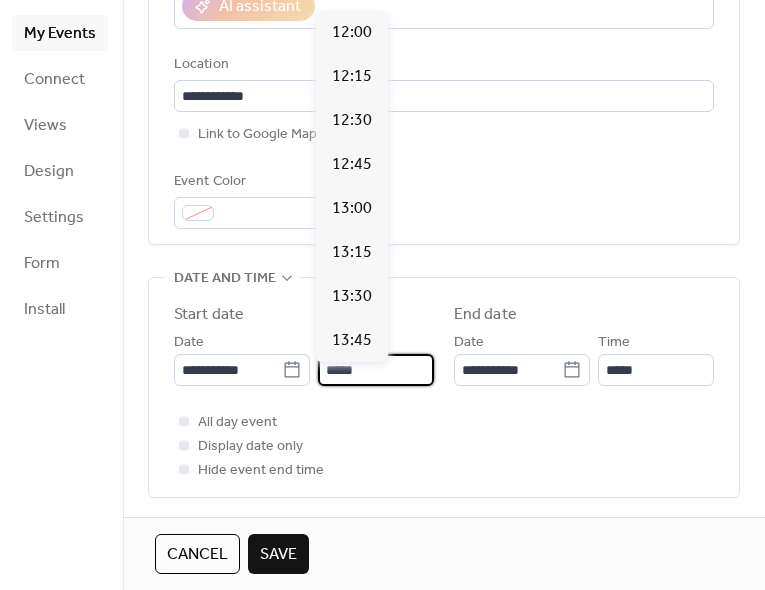 scroll, scrollTop: 1760, scrollLeft: 0, axis: vertical 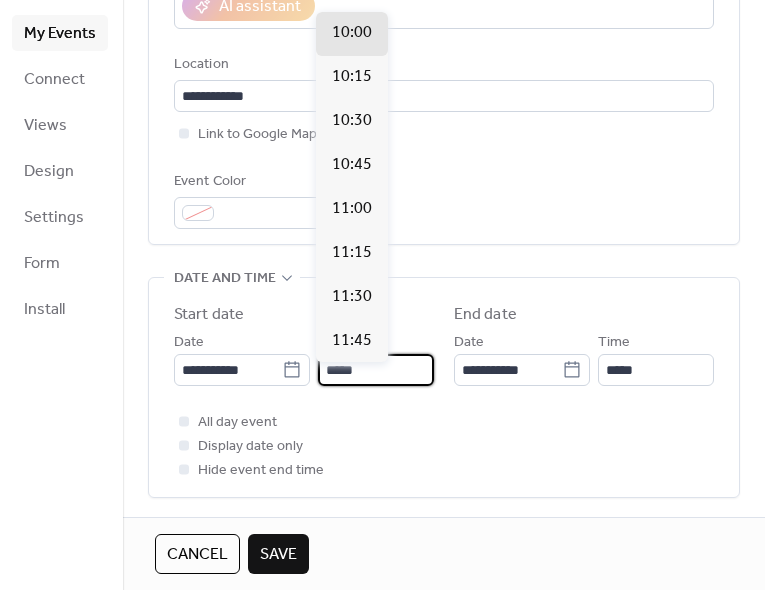 type on "*****" 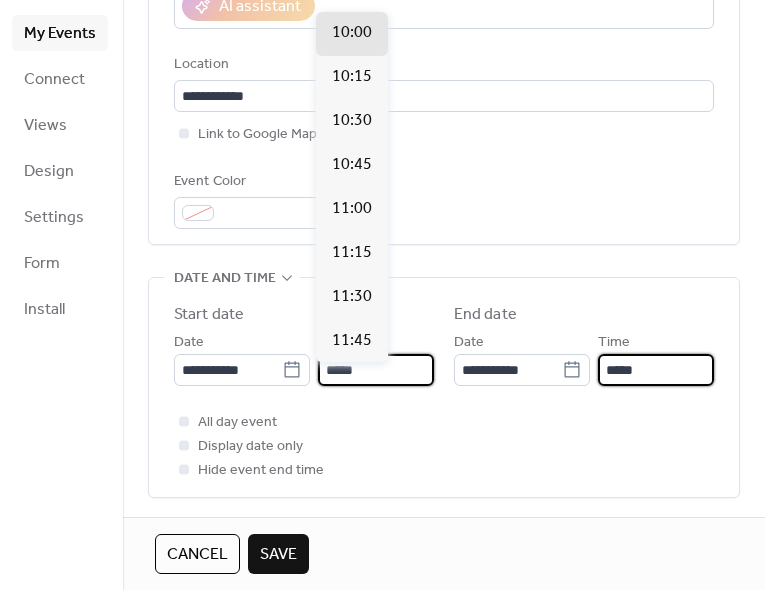 click on "*****" at bounding box center [656, 370] 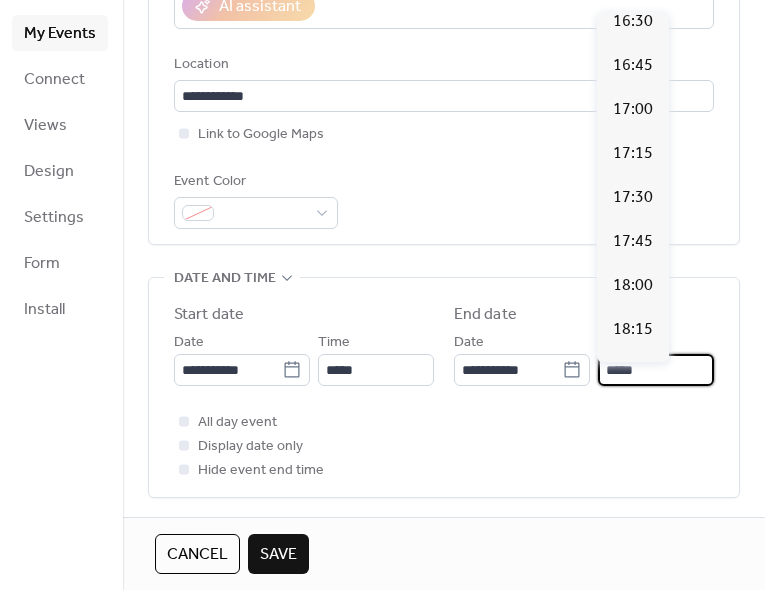 scroll, scrollTop: 1115, scrollLeft: 0, axis: vertical 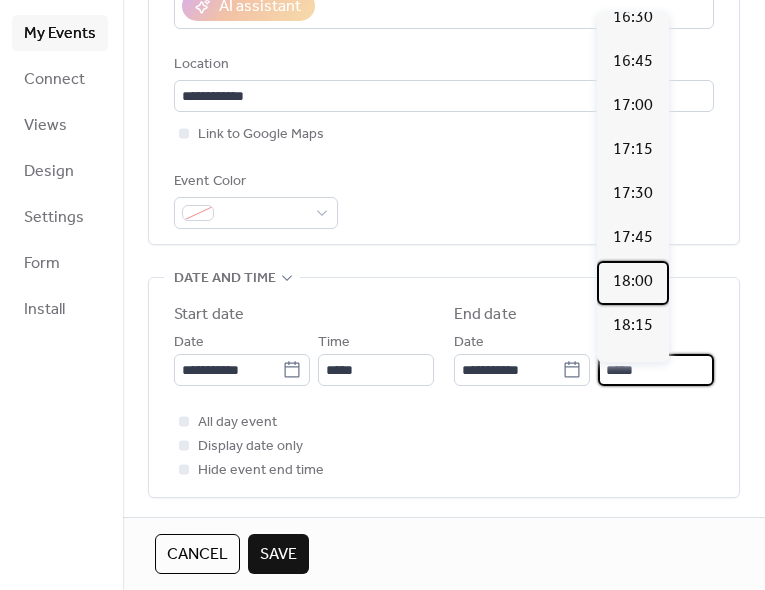 click on "18:00" at bounding box center [633, 282] 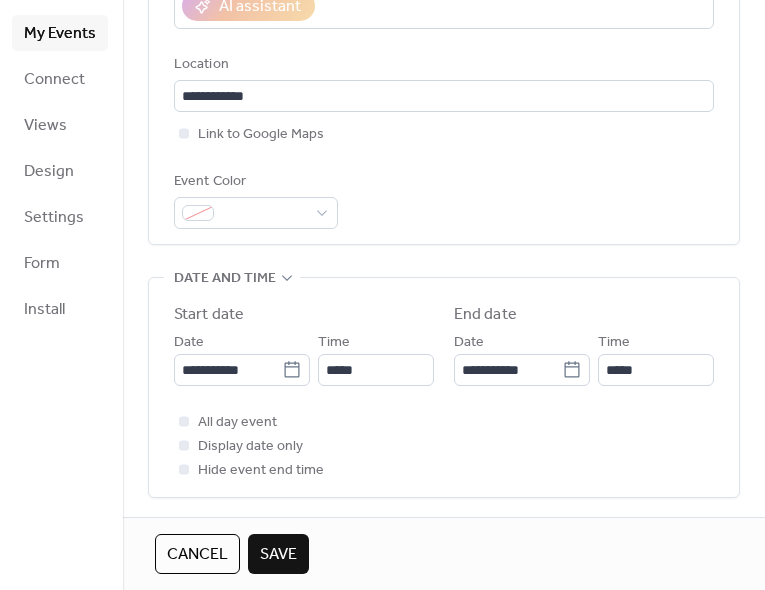 type on "*****" 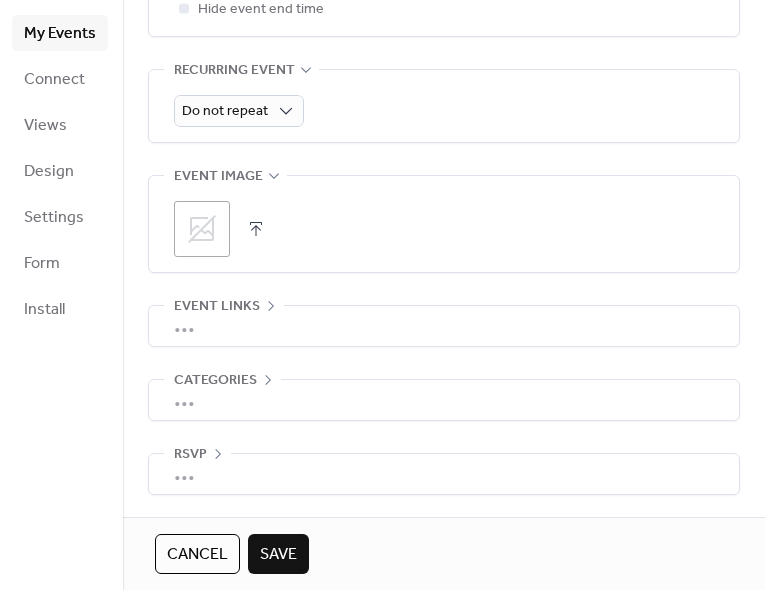 scroll, scrollTop: 882, scrollLeft: 0, axis: vertical 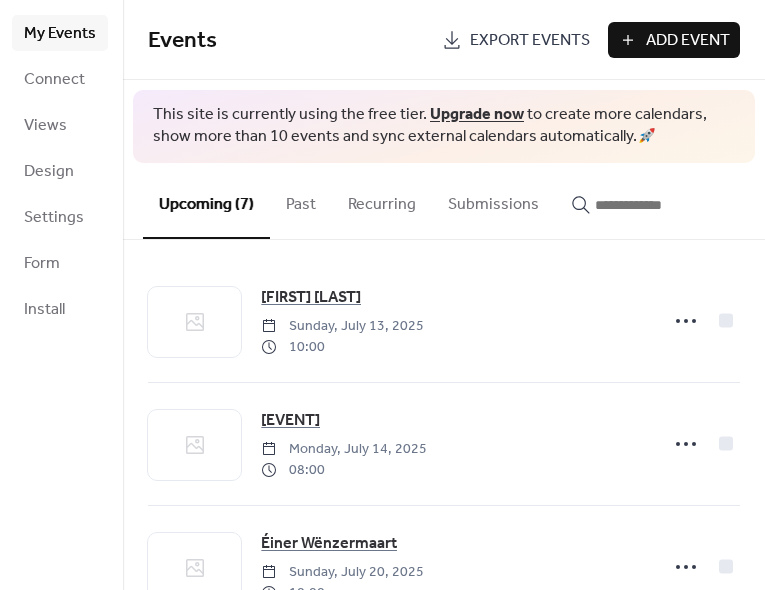 click on "Add Event" at bounding box center (688, 41) 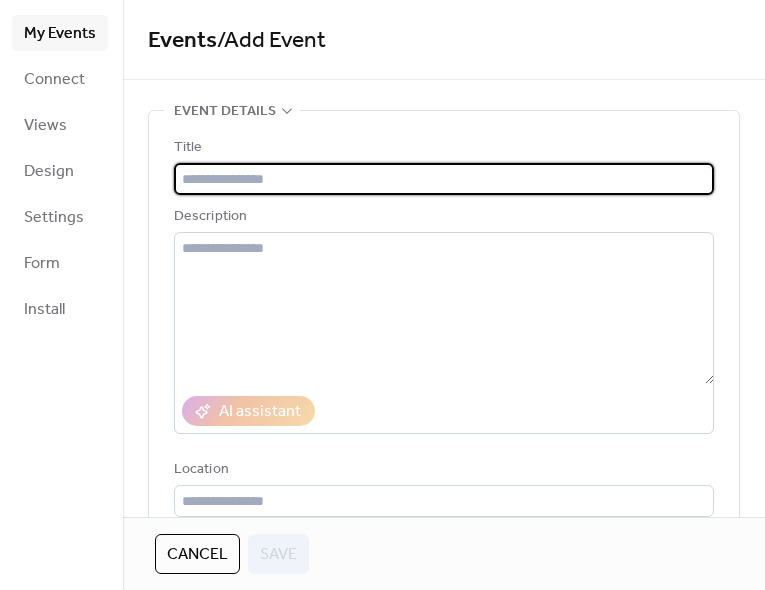 click at bounding box center [444, 179] 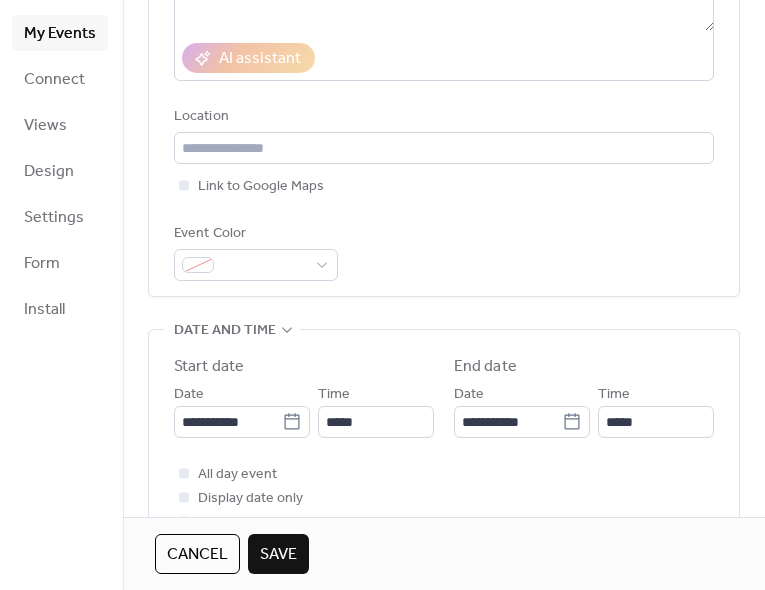 scroll, scrollTop: 363, scrollLeft: 0, axis: vertical 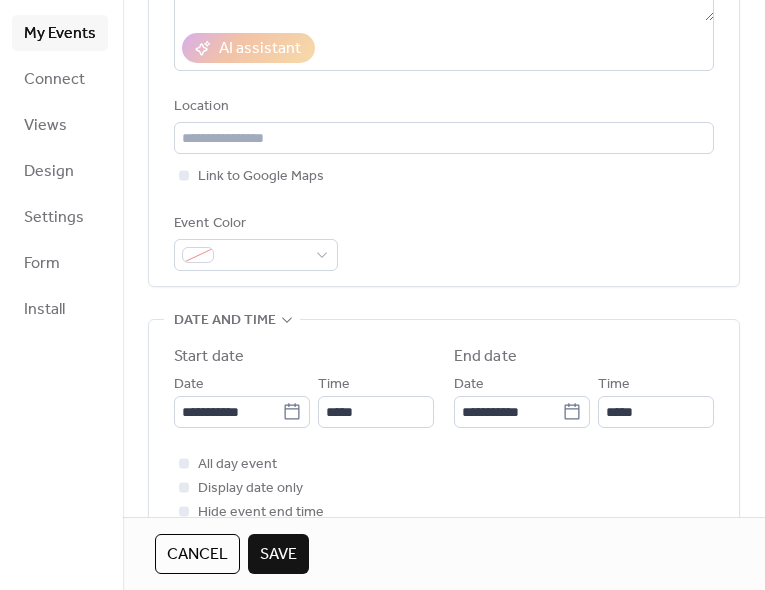 type on "**********" 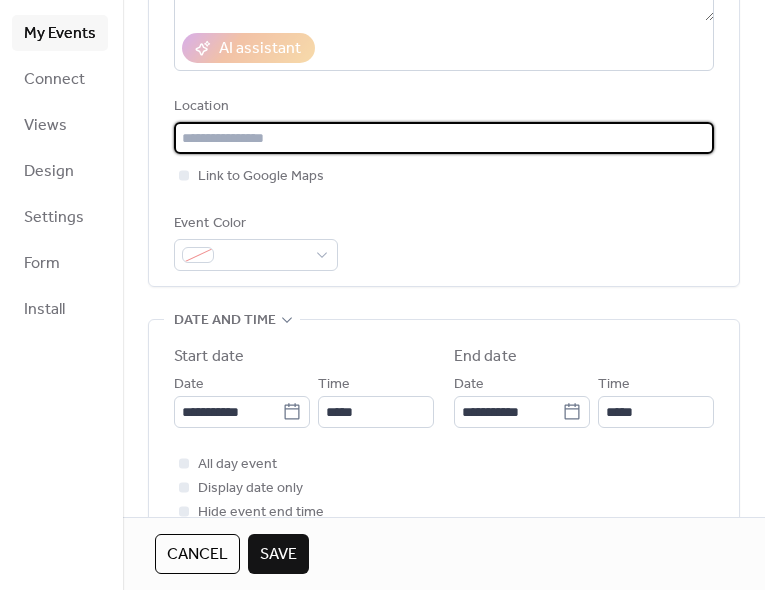 click at bounding box center [444, 138] 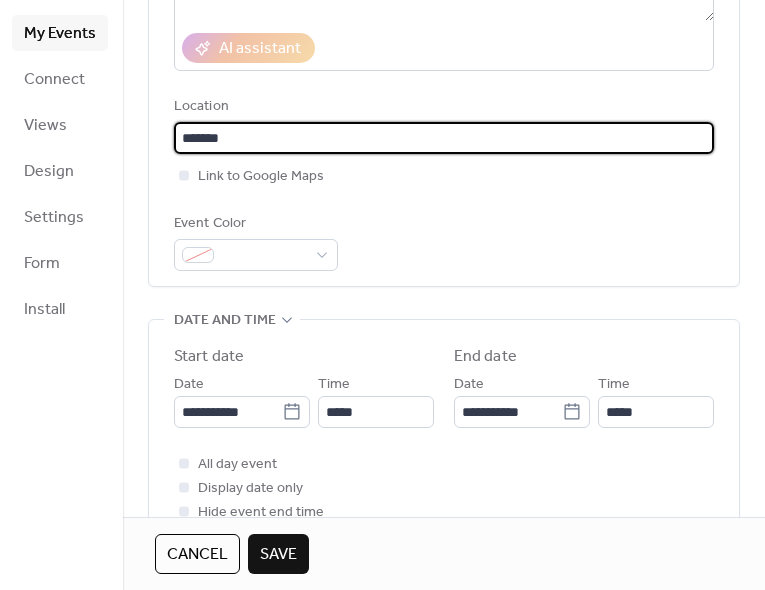 type on "*******" 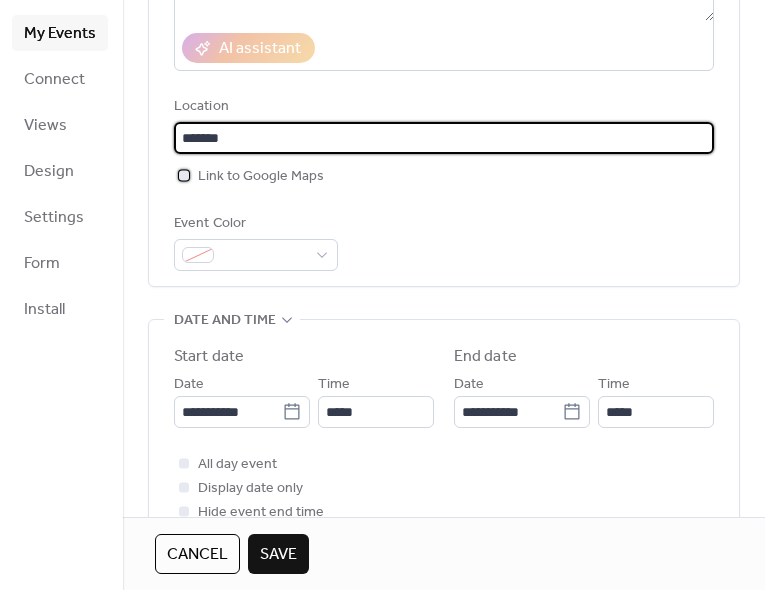 click on "Link to Google Maps" at bounding box center [249, 176] 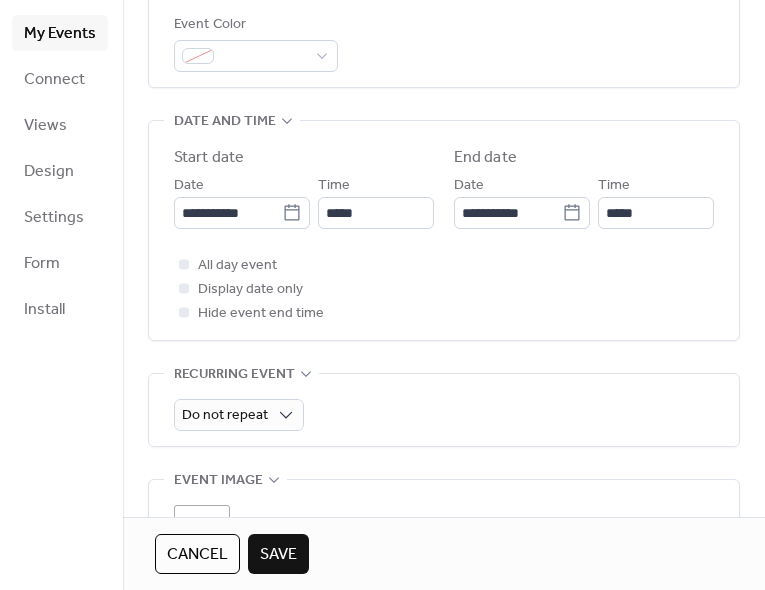 scroll, scrollTop: 613, scrollLeft: 0, axis: vertical 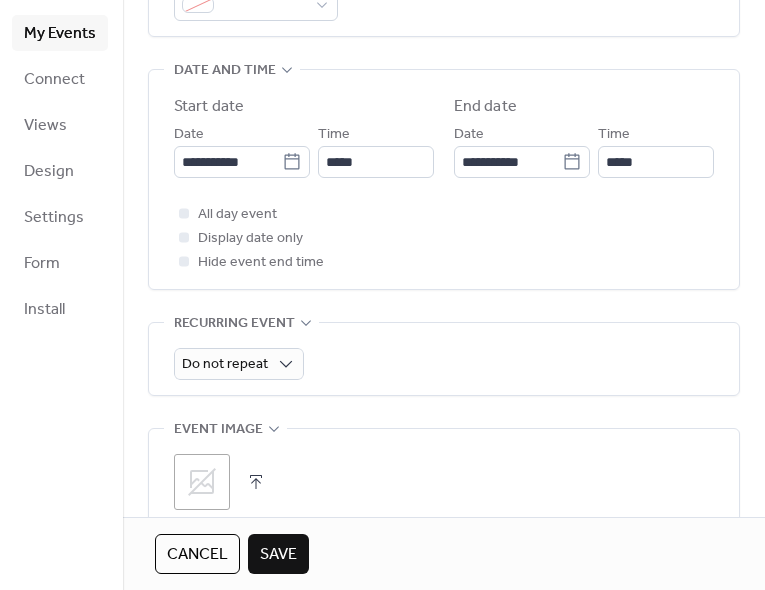 click 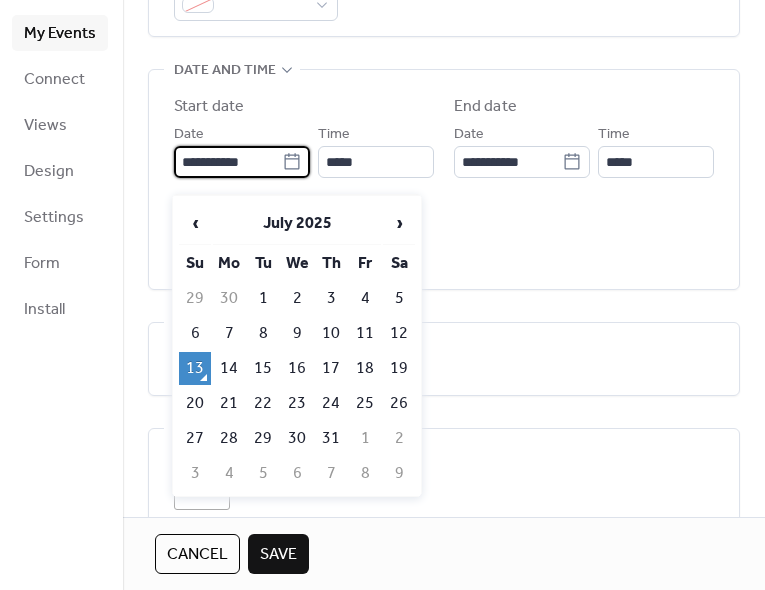 click on "›" at bounding box center (399, 223) 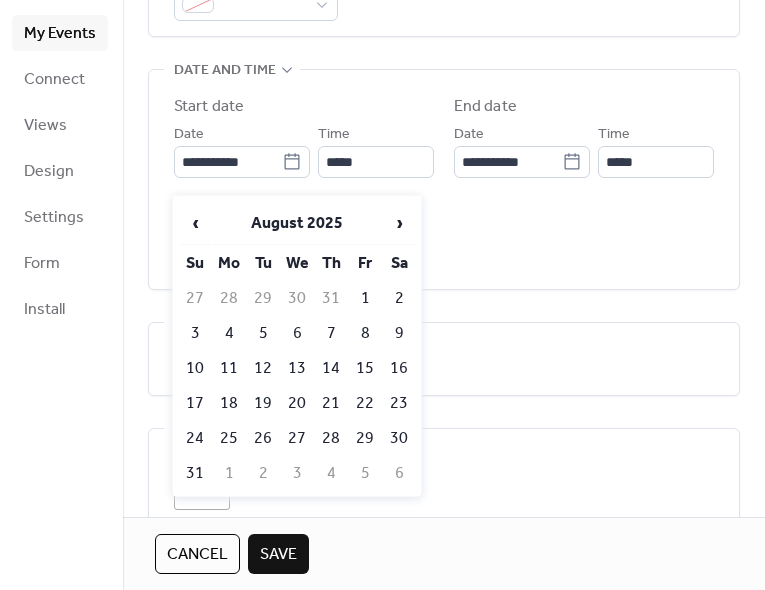 click on "24" at bounding box center (195, 438) 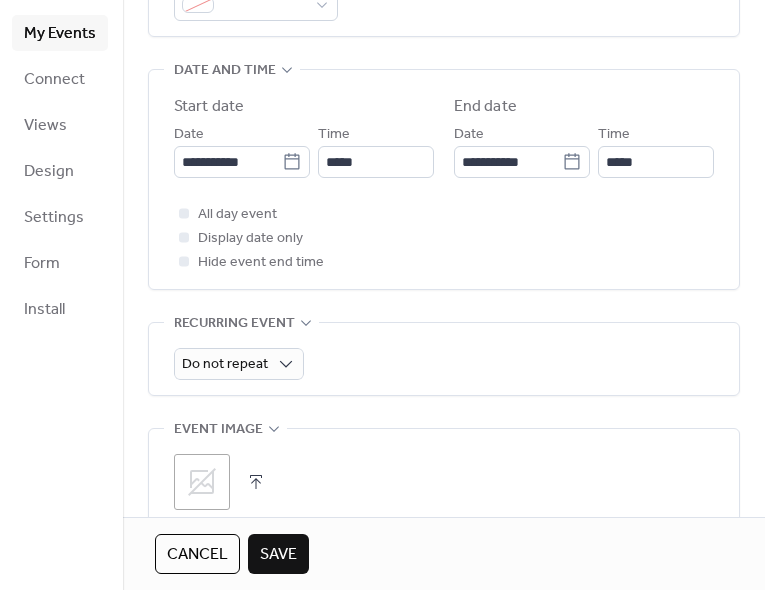 type on "**********" 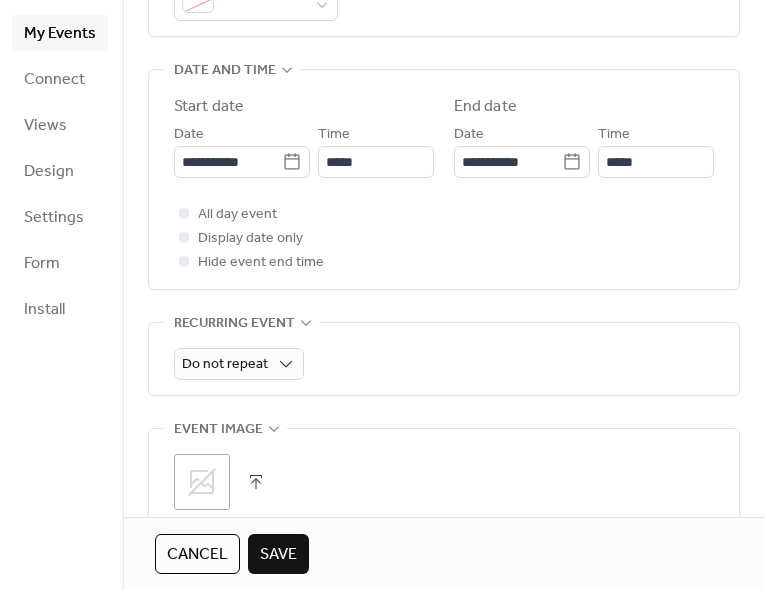 click 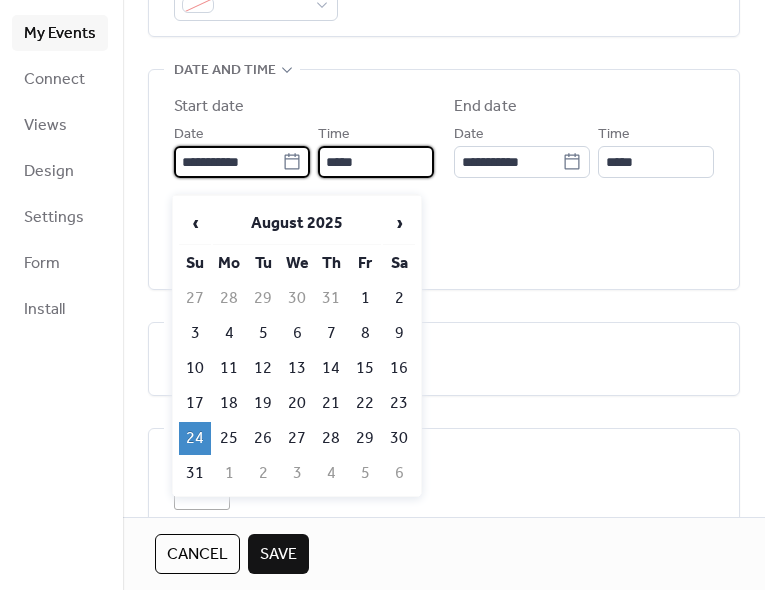 click on "*****" at bounding box center (376, 162) 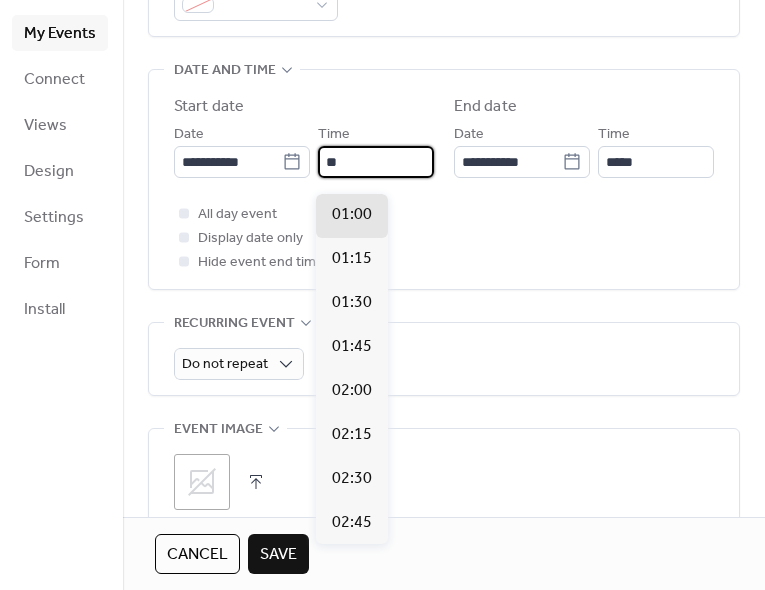 scroll, scrollTop: 1760, scrollLeft: 0, axis: vertical 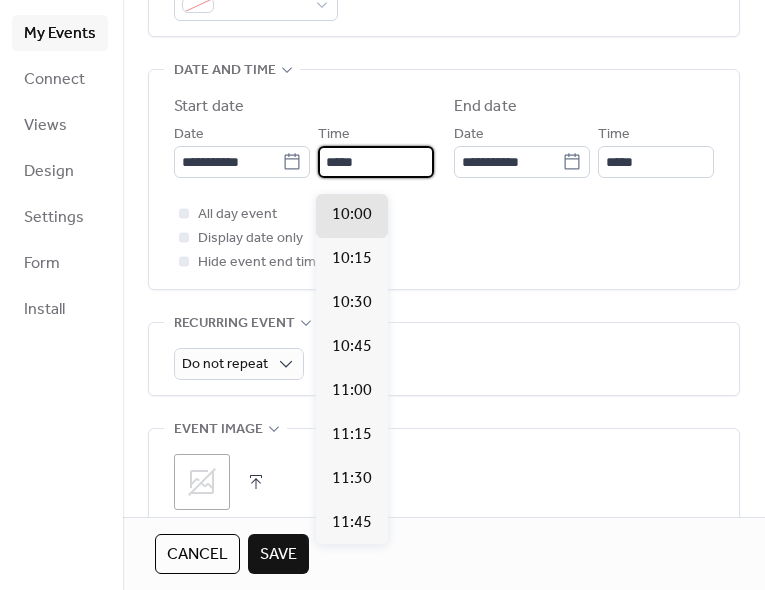 type on "*****" 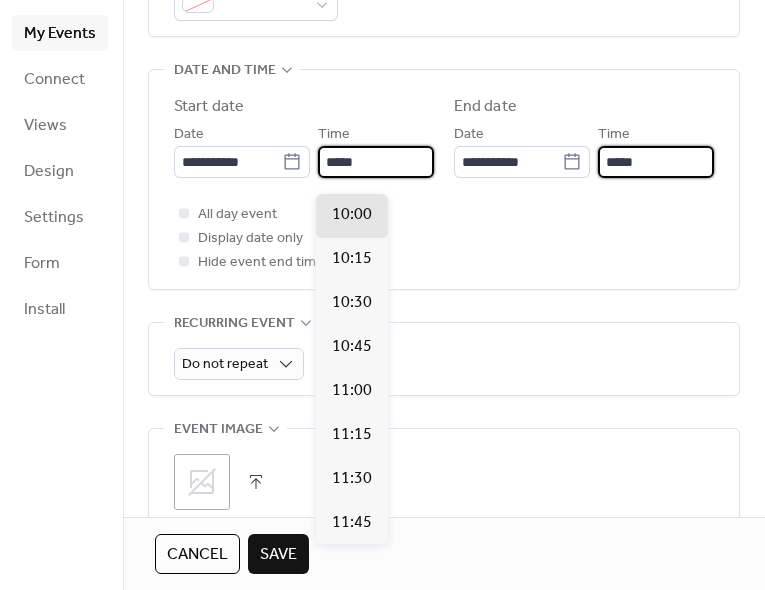 click on "*****" at bounding box center [656, 162] 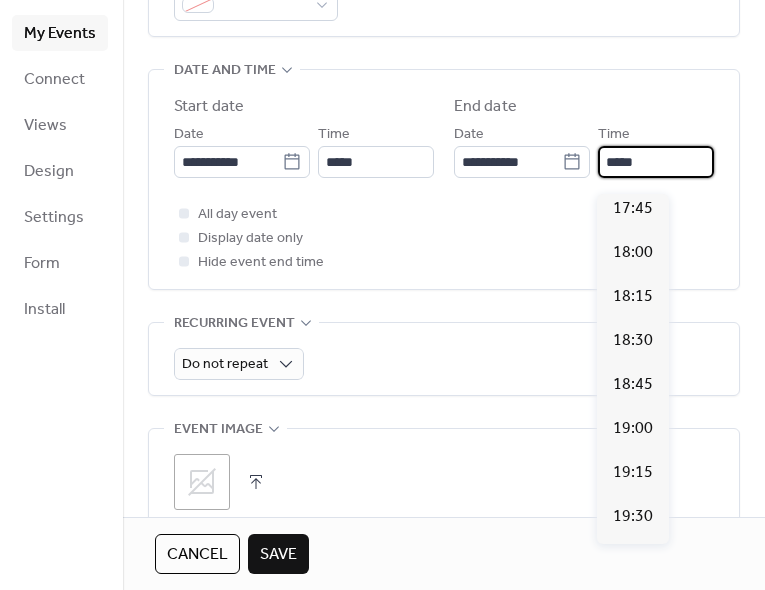 scroll, scrollTop: 1329, scrollLeft: 0, axis: vertical 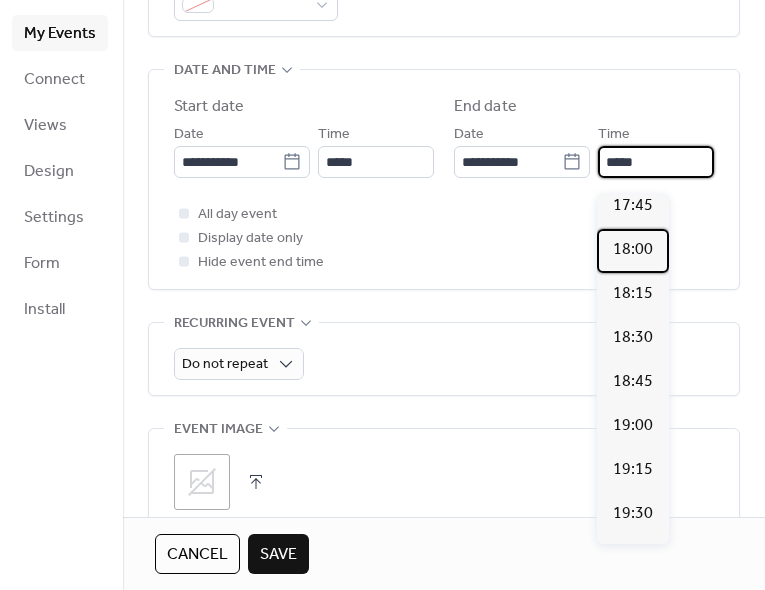 click on "18:00" at bounding box center (633, 250) 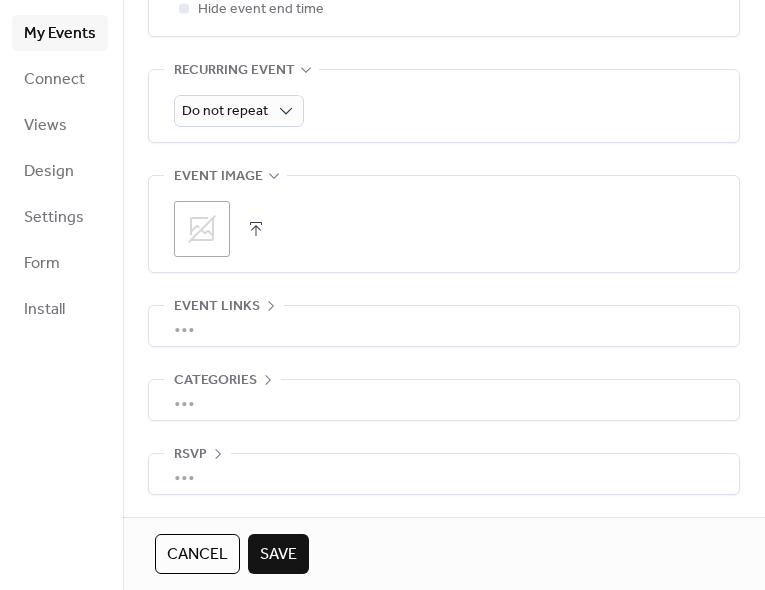 click on "Save" at bounding box center [278, 555] 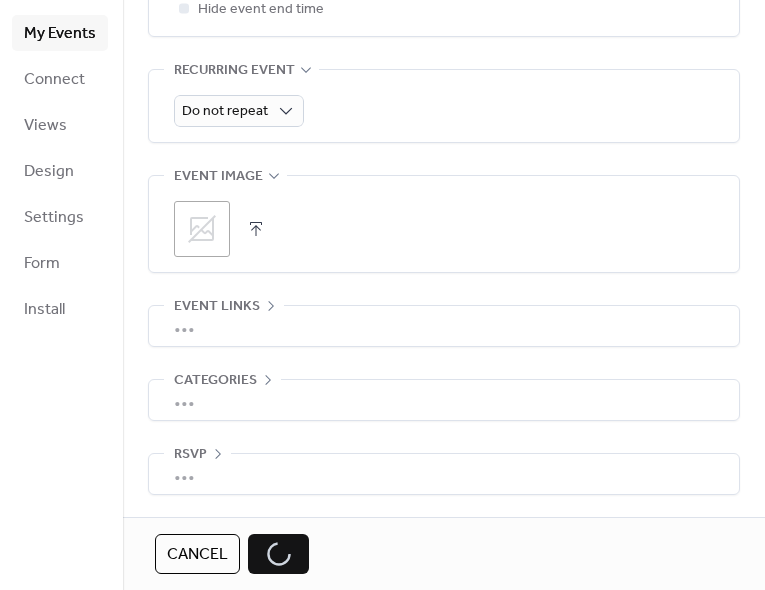 scroll, scrollTop: 882, scrollLeft: 0, axis: vertical 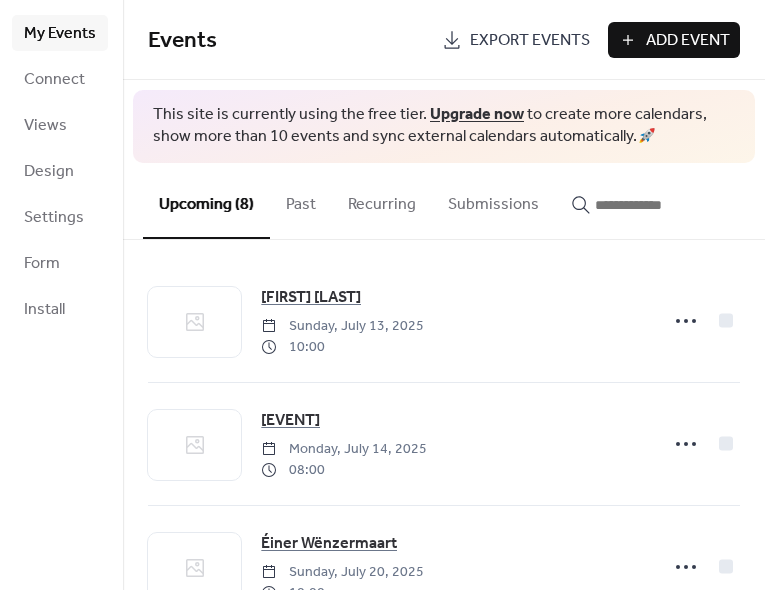 click on "Add Event" at bounding box center (688, 41) 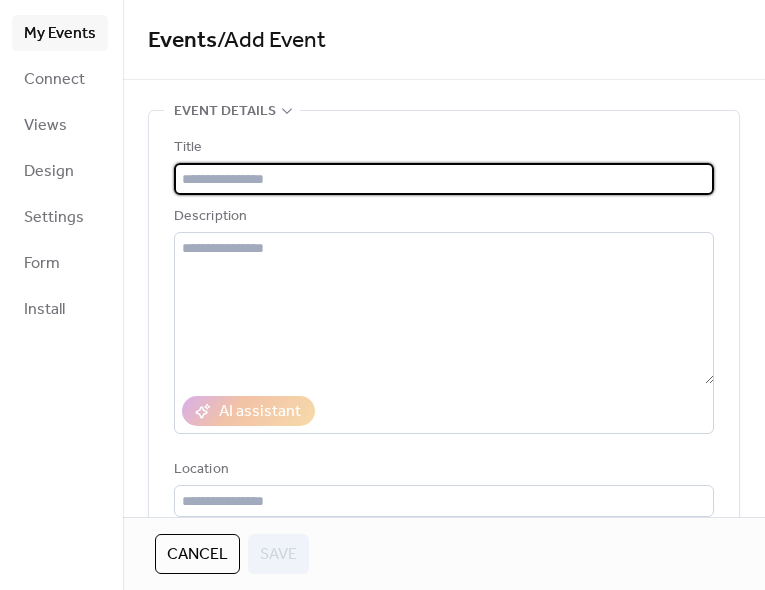 click at bounding box center [444, 179] 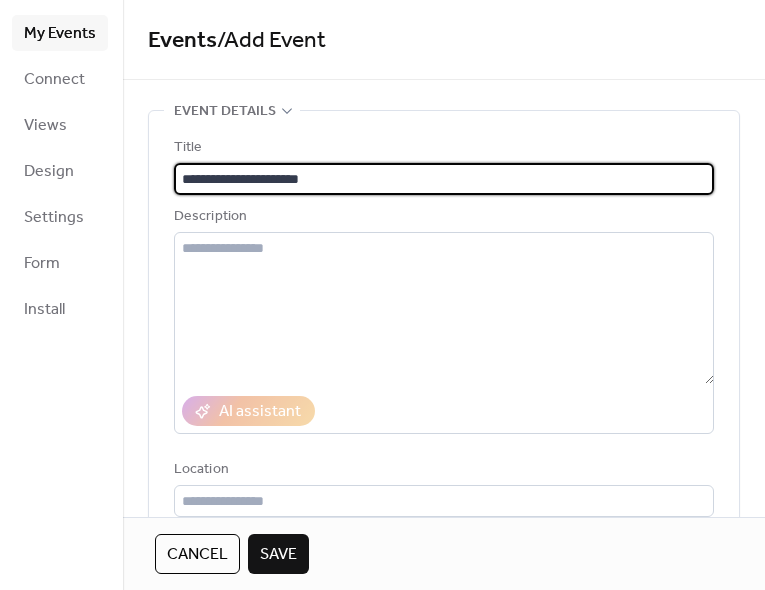type on "**********" 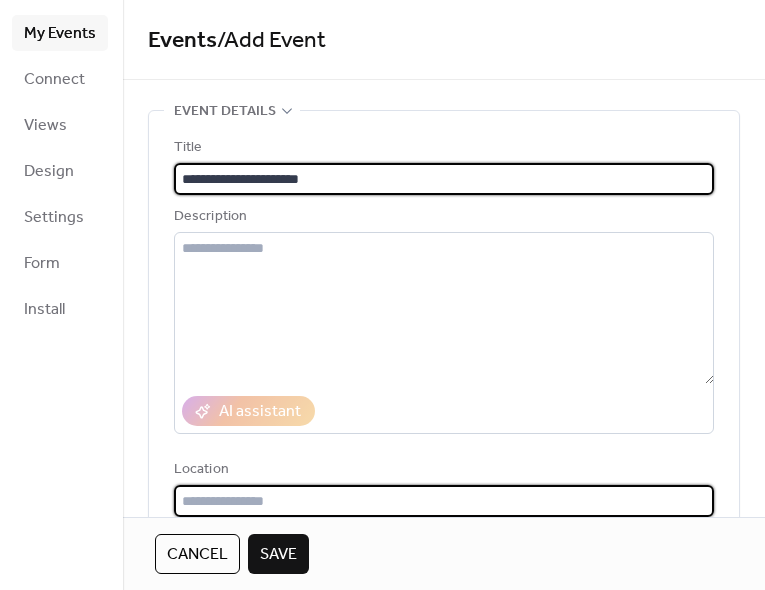 click at bounding box center [444, 501] 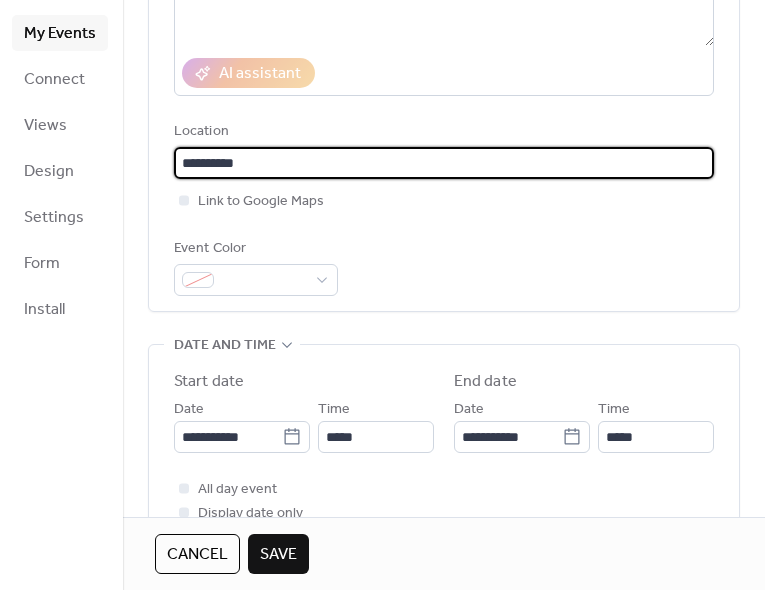 scroll, scrollTop: 342, scrollLeft: 0, axis: vertical 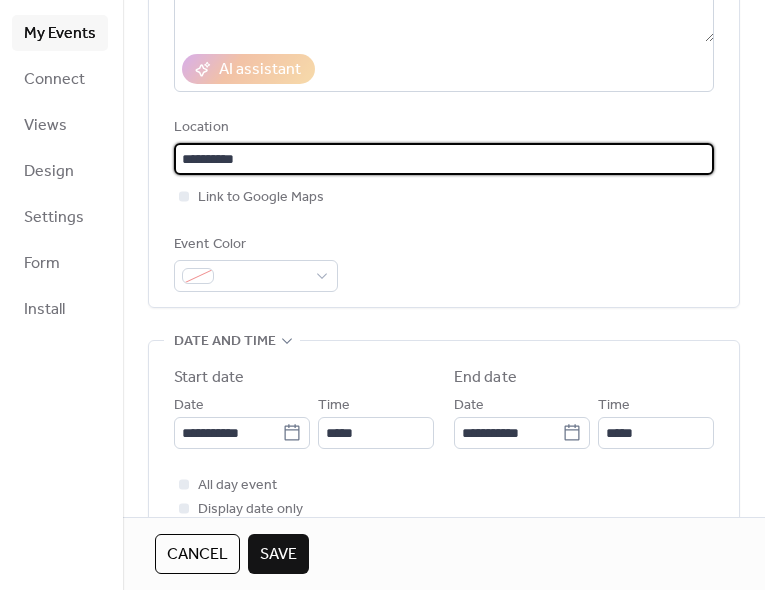 type on "**********" 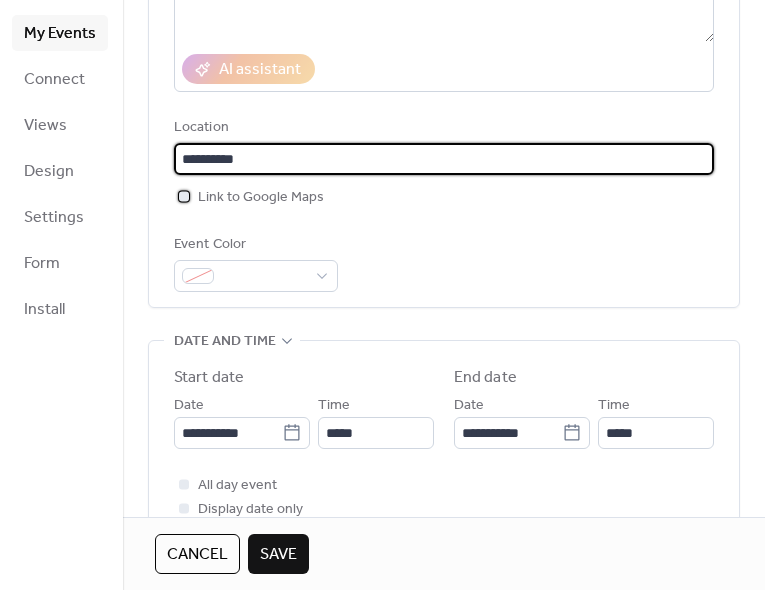 click at bounding box center (184, 196) 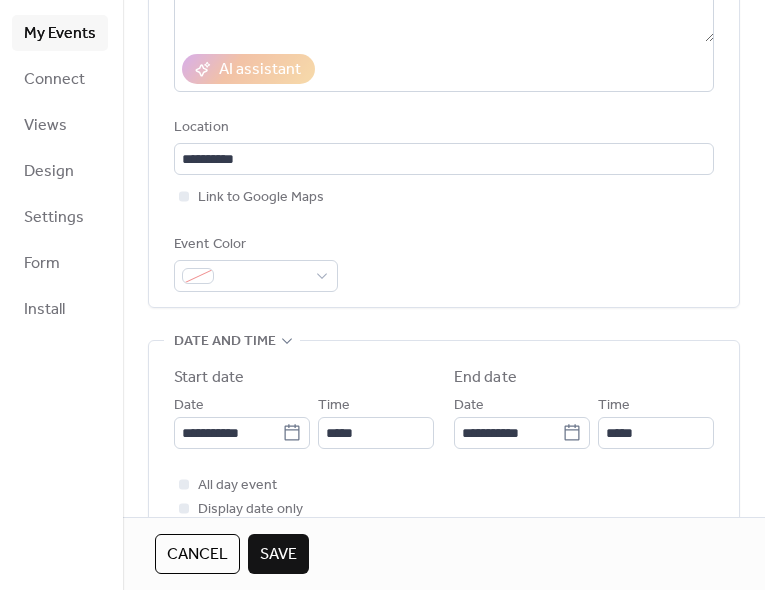 click 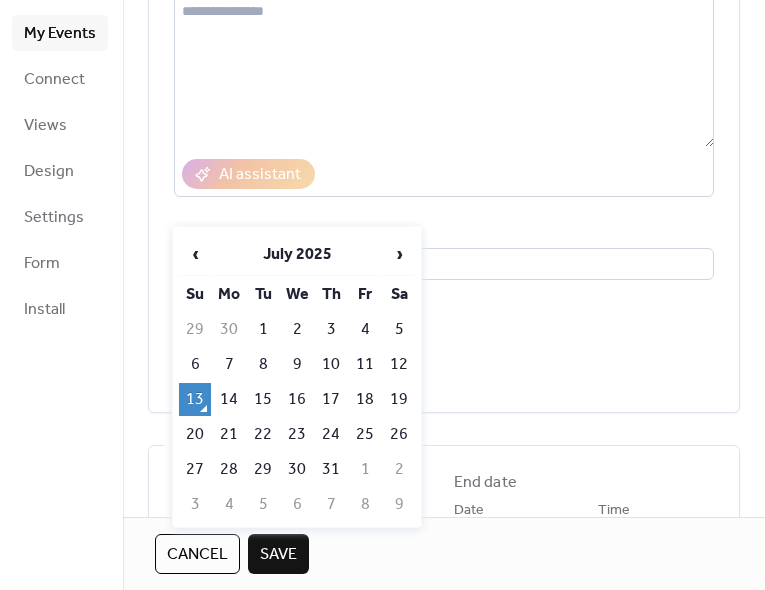 scroll, scrollTop: 239, scrollLeft: 0, axis: vertical 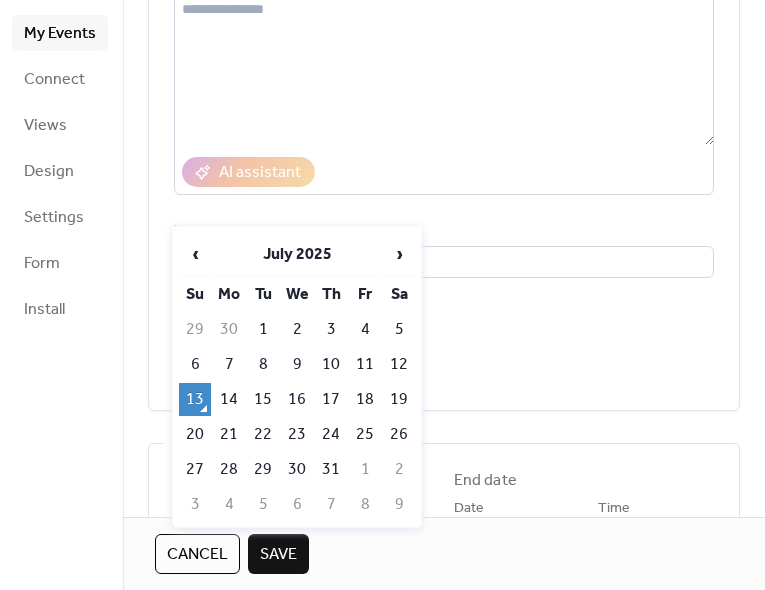 click on "›" at bounding box center (399, 254) 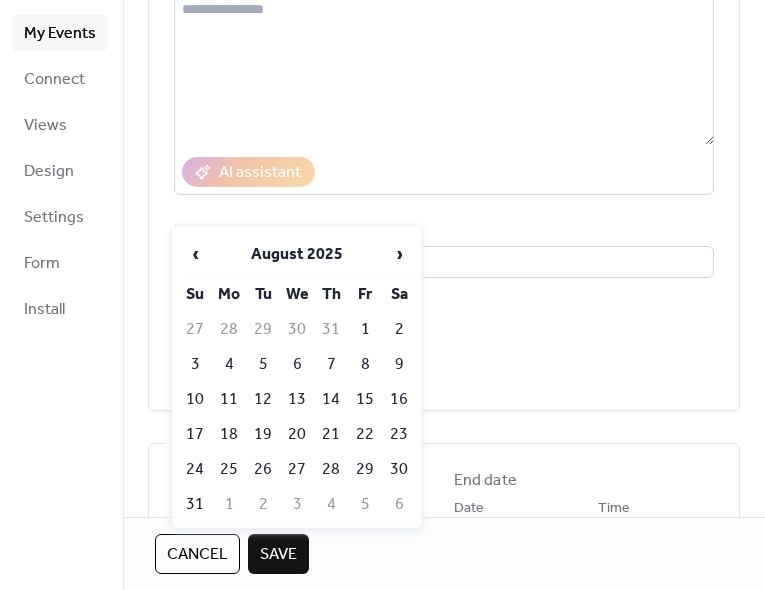 click on "23" at bounding box center (399, 434) 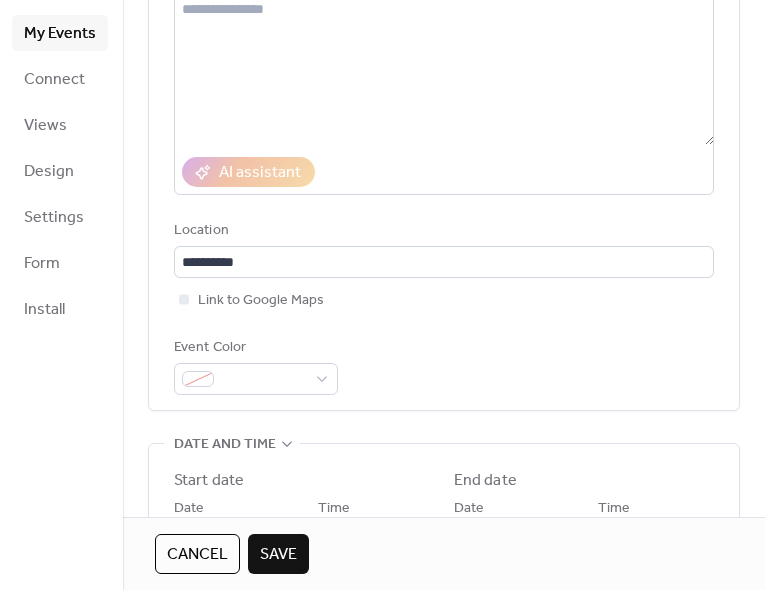 type on "**********" 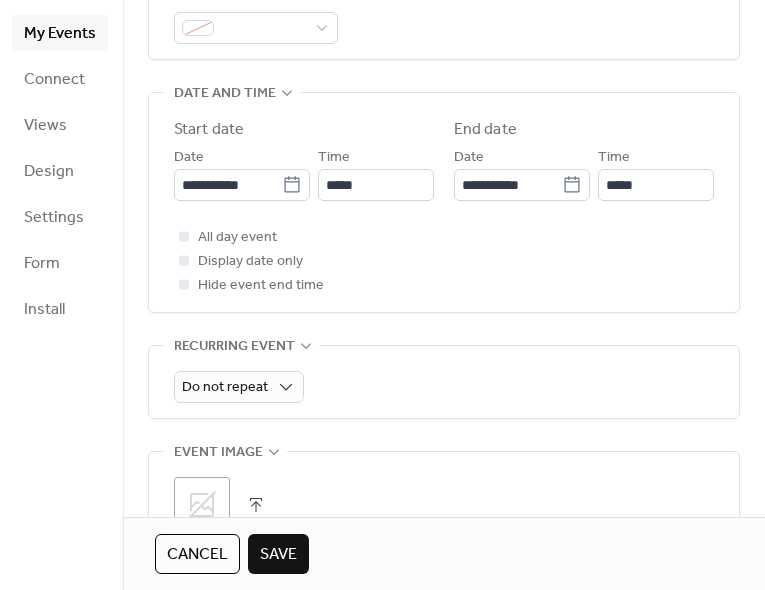 scroll, scrollTop: 596, scrollLeft: 0, axis: vertical 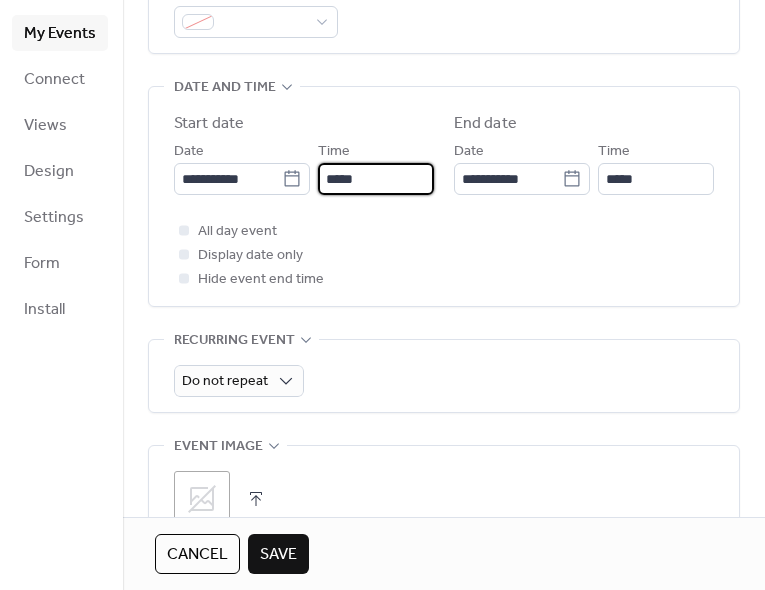 click on "*****" at bounding box center (376, 179) 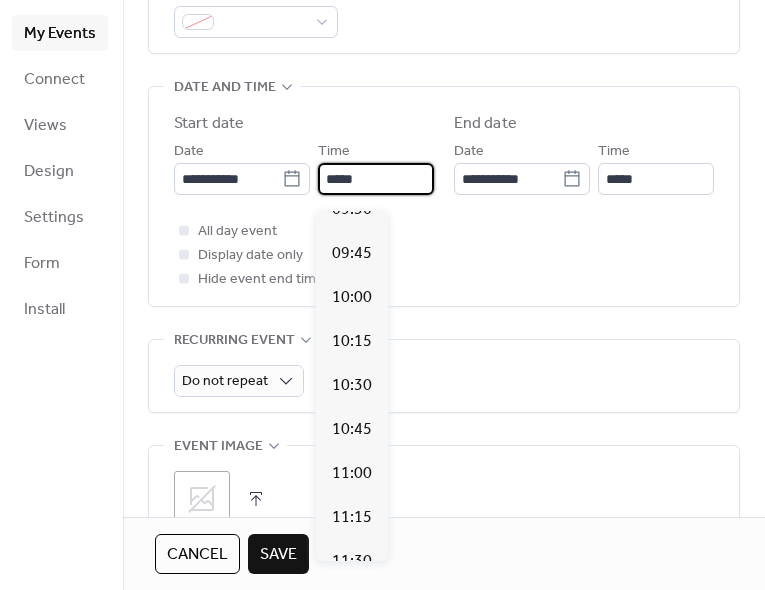 scroll, scrollTop: 1672, scrollLeft: 0, axis: vertical 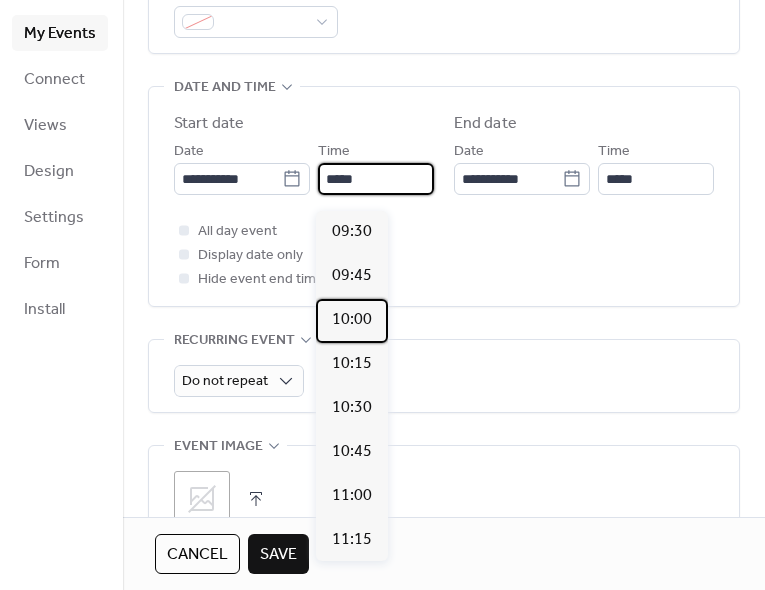 click on "10:00" at bounding box center [352, 320] 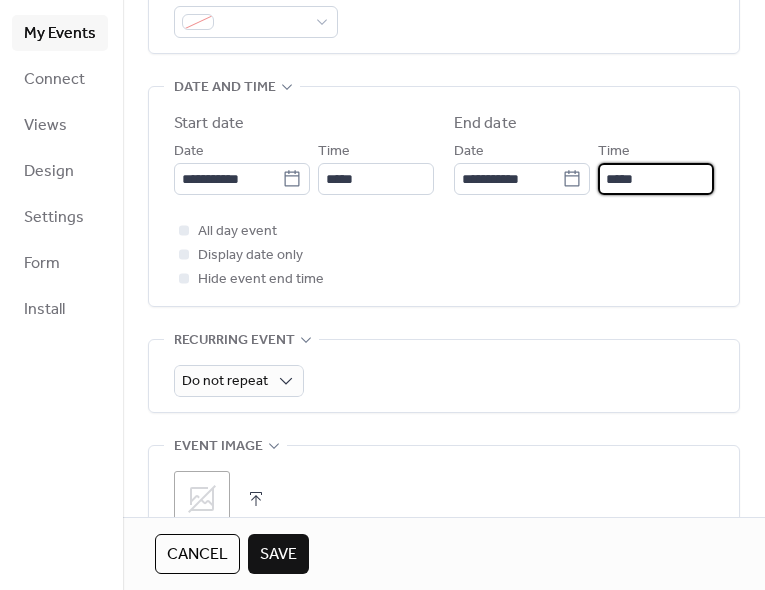 click on "*****" at bounding box center [656, 179] 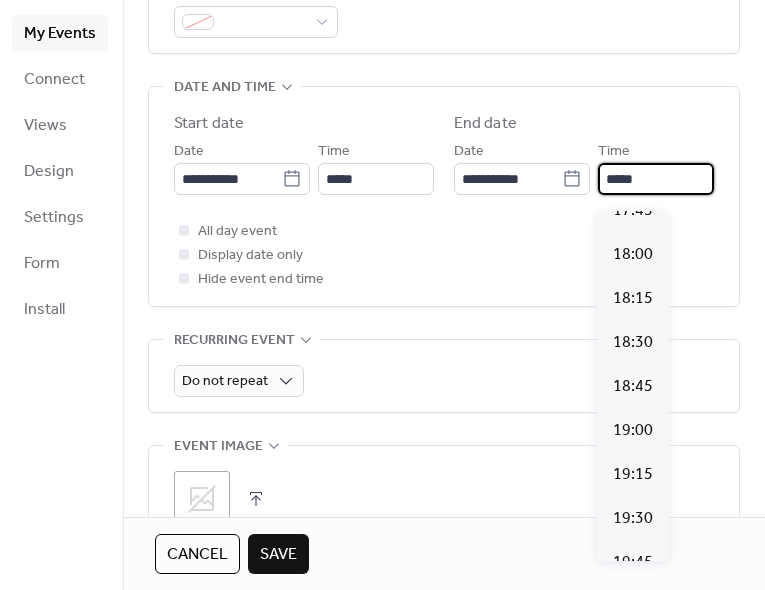 scroll, scrollTop: 1345, scrollLeft: 0, axis: vertical 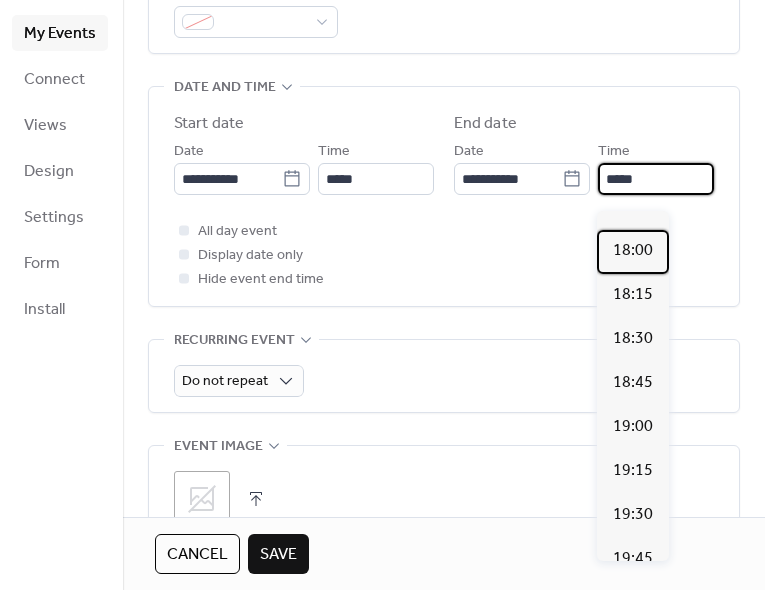 click on "18:00" at bounding box center (633, 251) 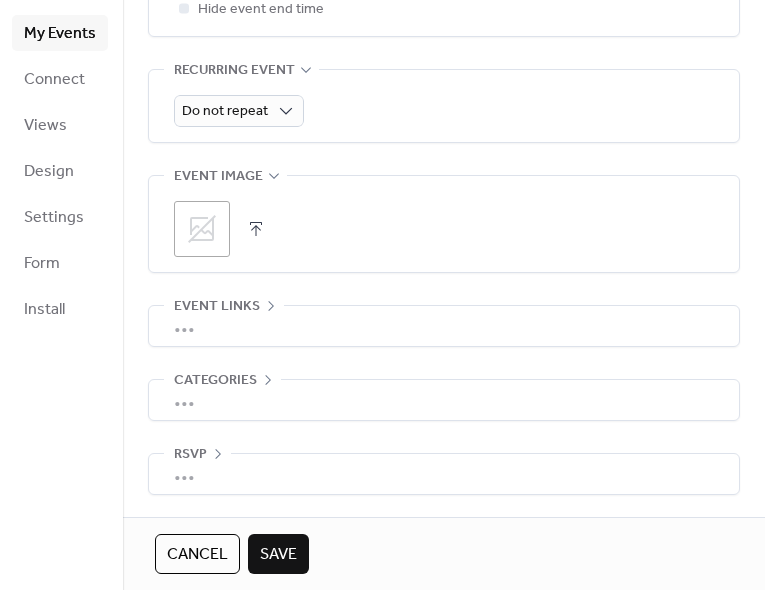 scroll, scrollTop: 882, scrollLeft: 0, axis: vertical 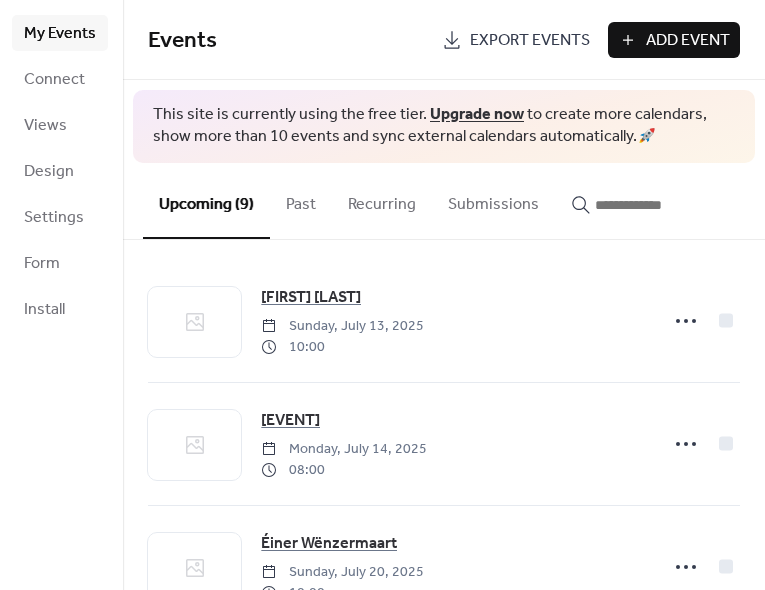 click on "Add Event" at bounding box center [688, 41] 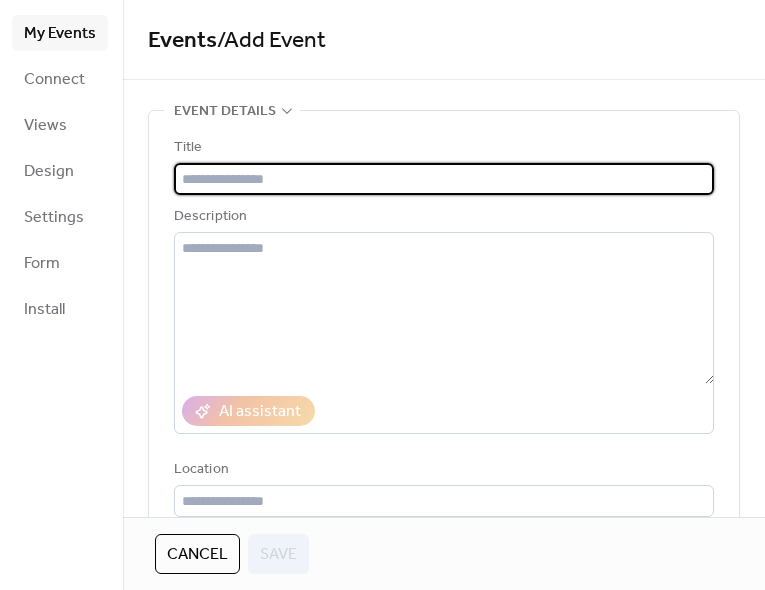 click at bounding box center (444, 179) 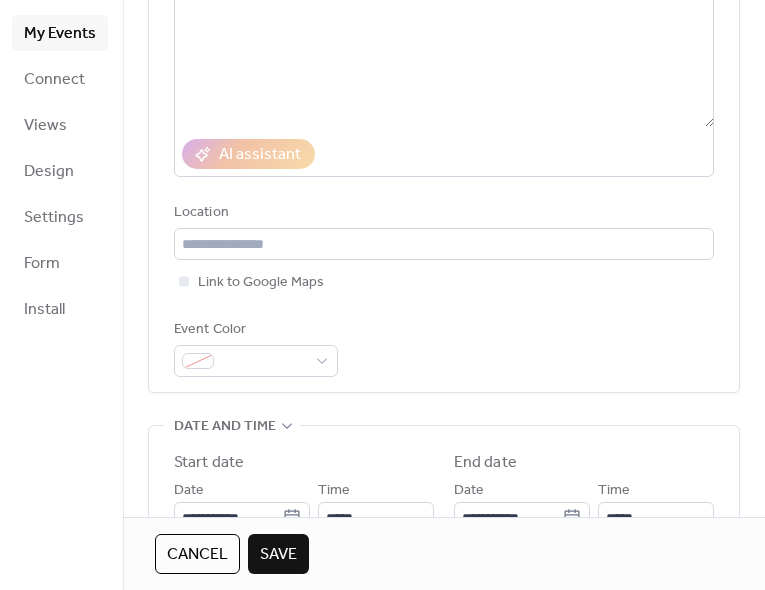 scroll, scrollTop: 258, scrollLeft: 0, axis: vertical 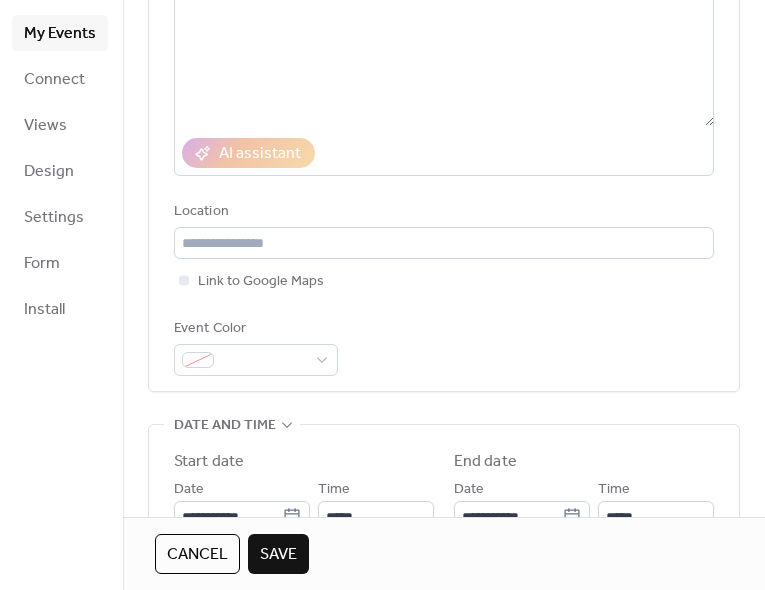 type on "**********" 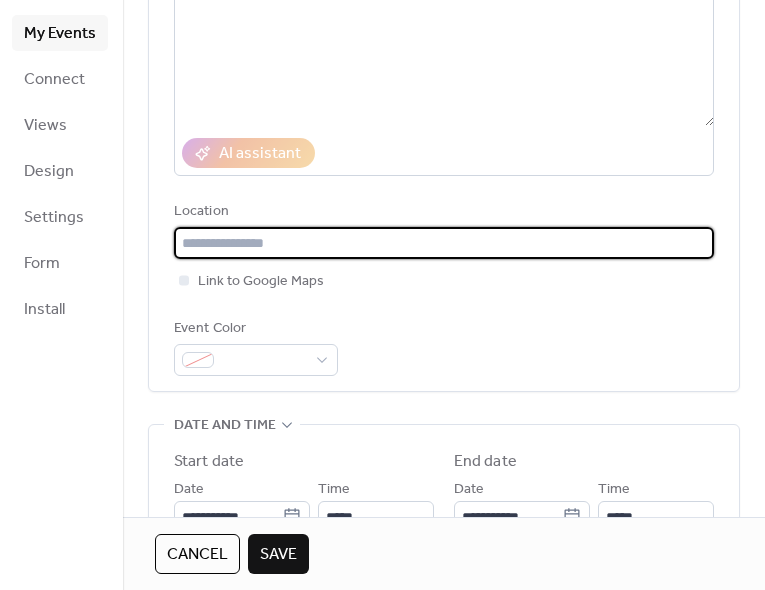 click at bounding box center (444, 243) 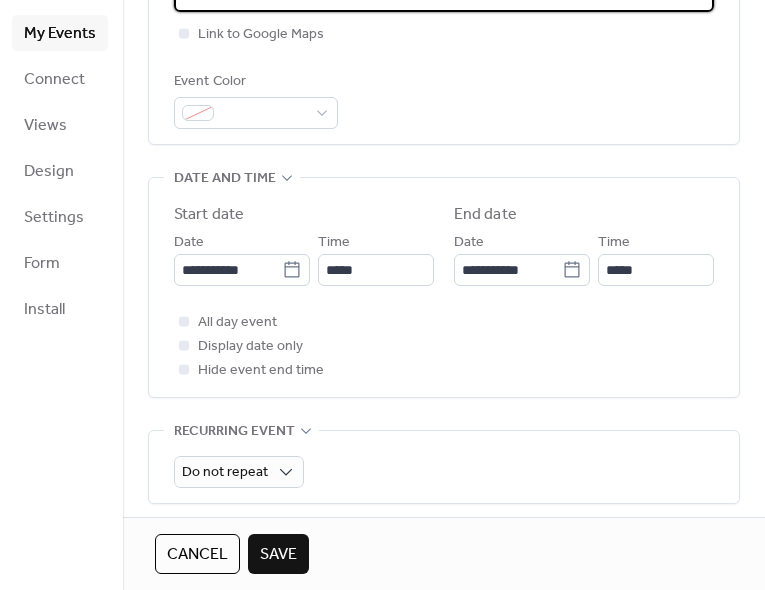 scroll, scrollTop: 544, scrollLeft: 0, axis: vertical 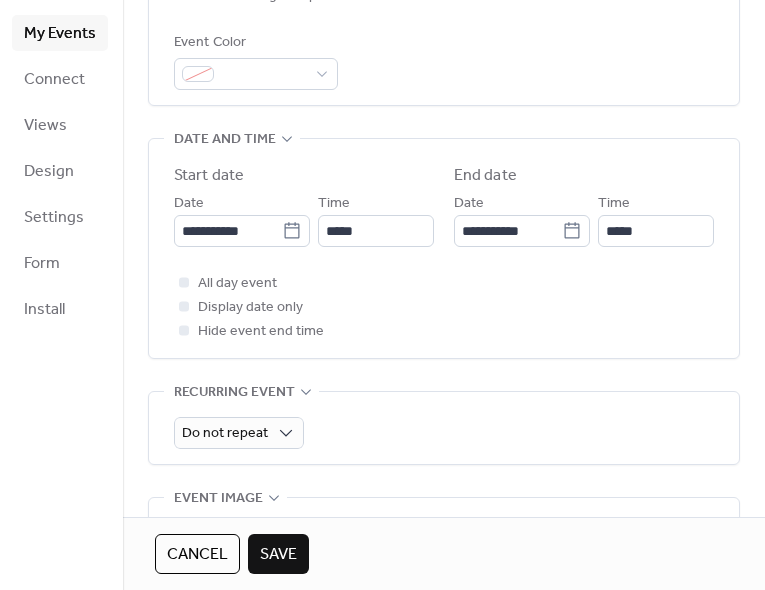 type on "**********" 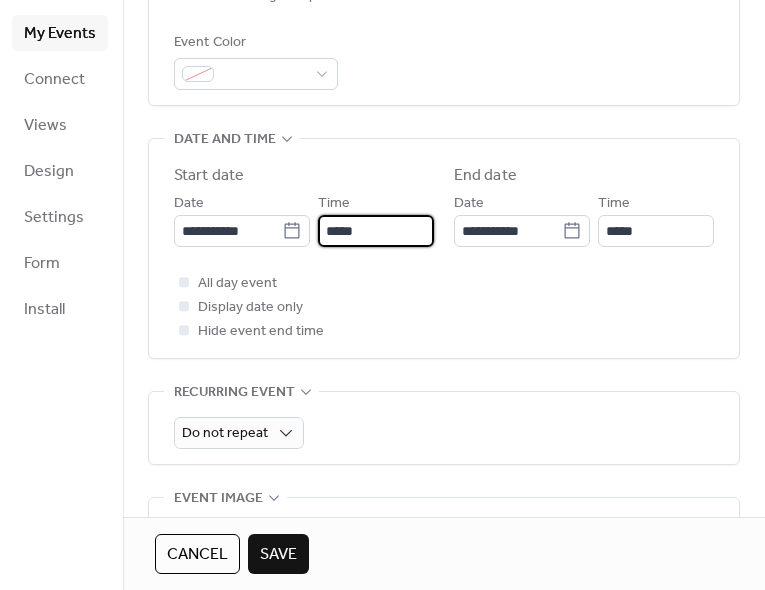 click on "*****" at bounding box center (376, 231) 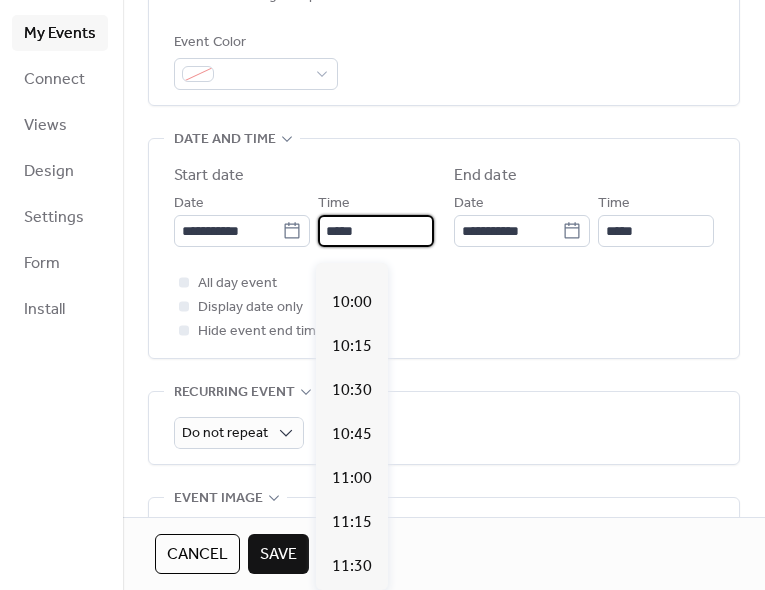 scroll, scrollTop: 1742, scrollLeft: 0, axis: vertical 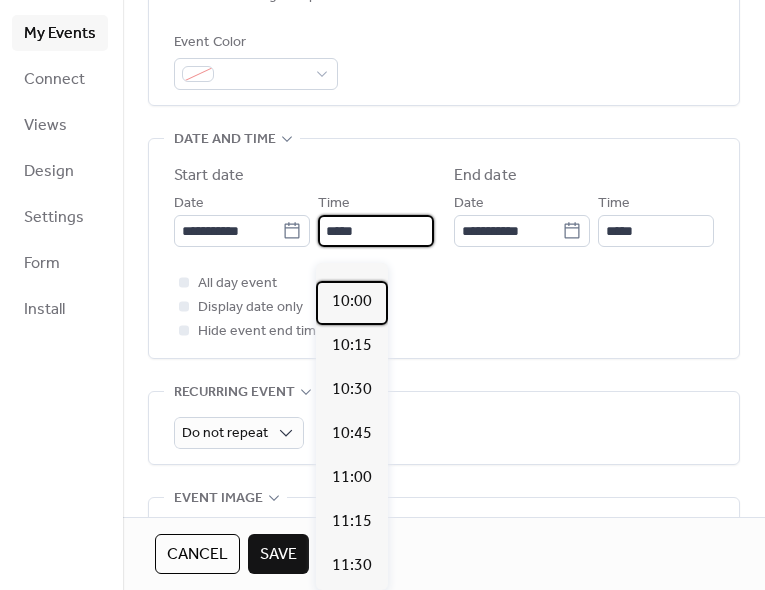 click on "10:00" at bounding box center [352, 302] 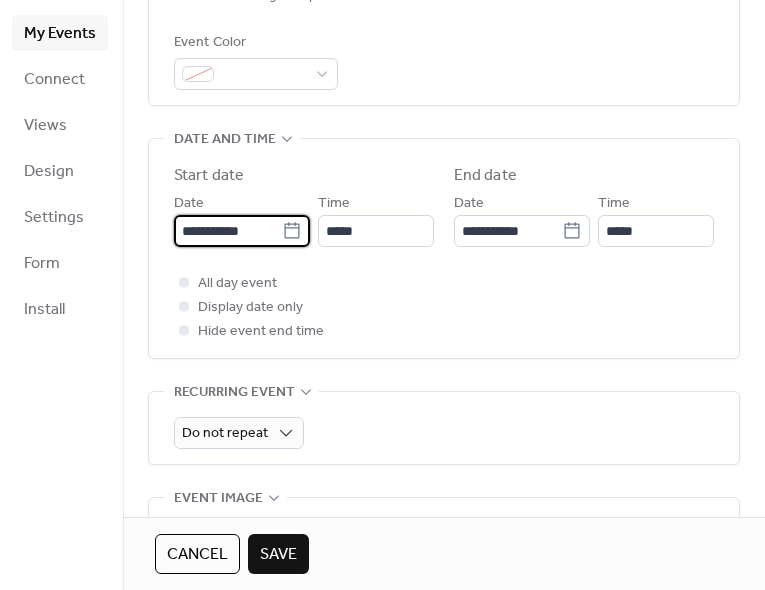 click on "**********" at bounding box center [228, 231] 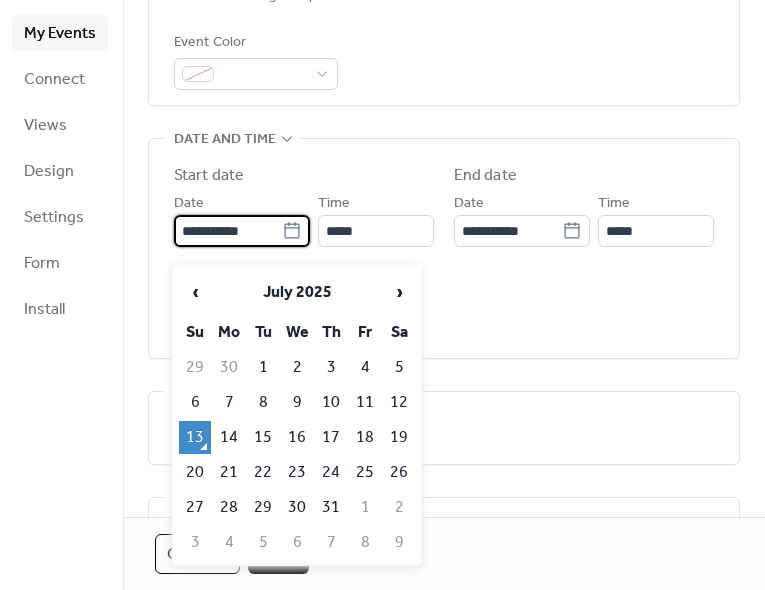click on "›" at bounding box center [399, 292] 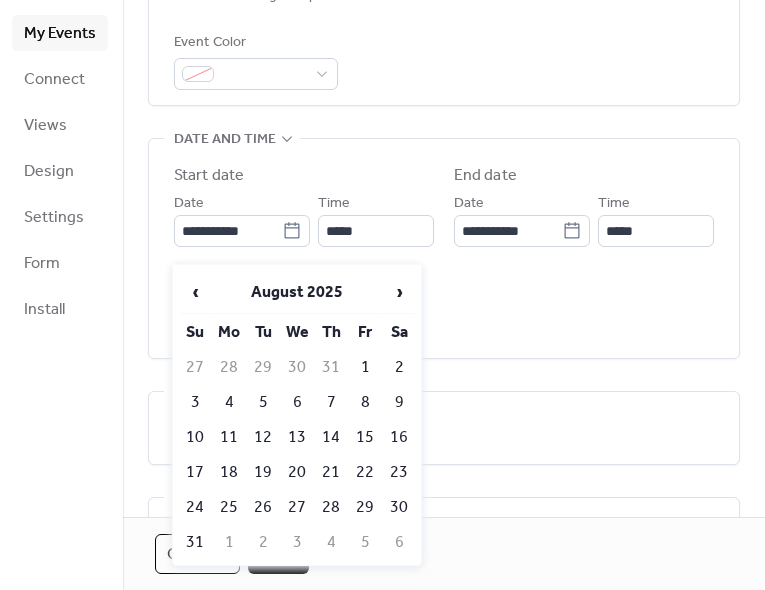 click on "›" at bounding box center [399, 292] 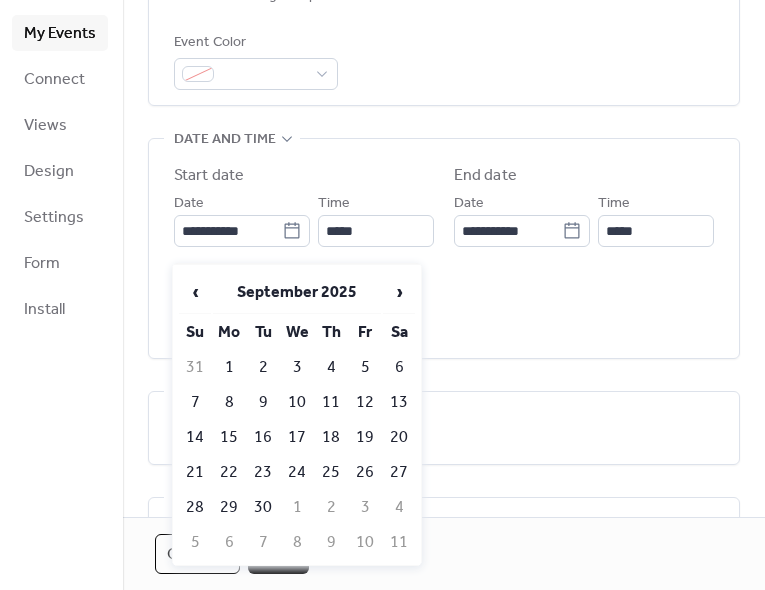 click on "1" at bounding box center (229, 367) 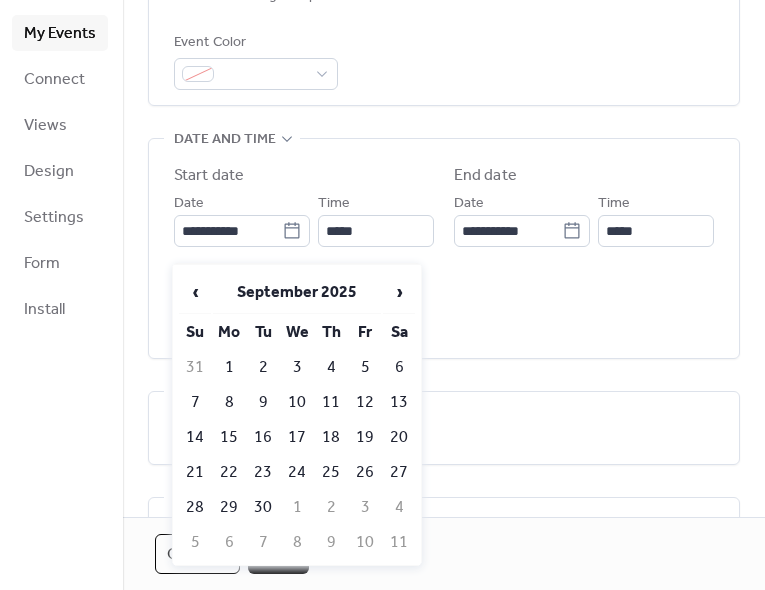 type on "**********" 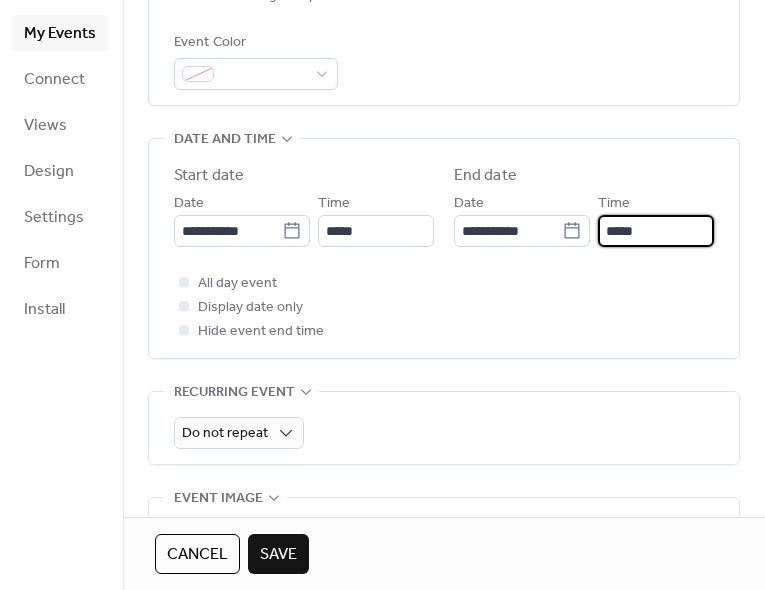 click on "*****" at bounding box center [656, 231] 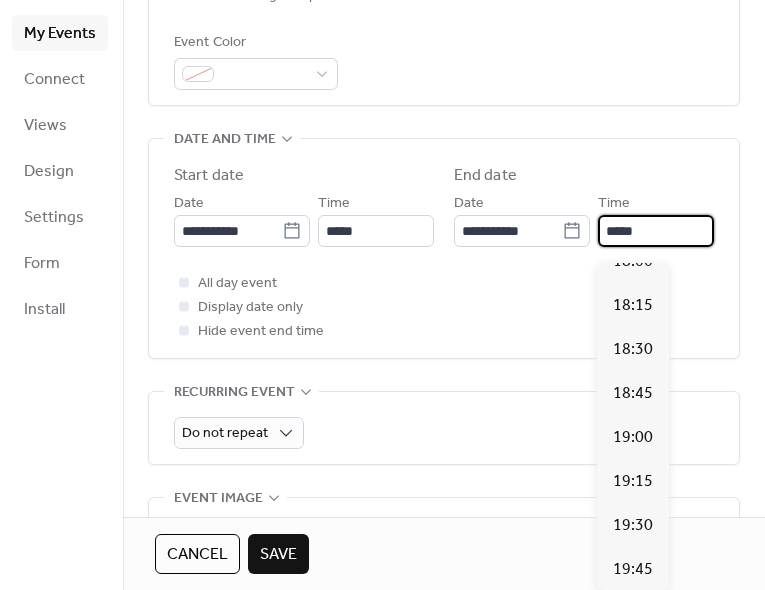 scroll, scrollTop: 1378, scrollLeft: 0, axis: vertical 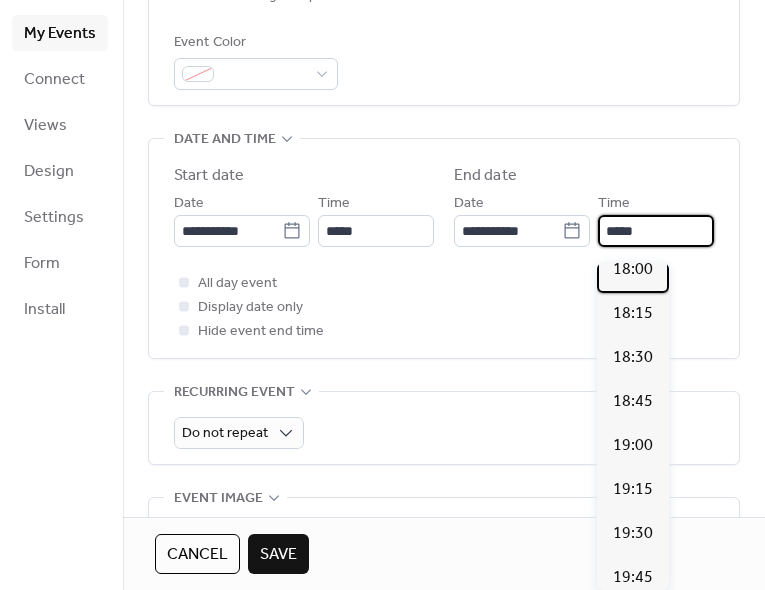 click on "18:00" at bounding box center [633, 270] 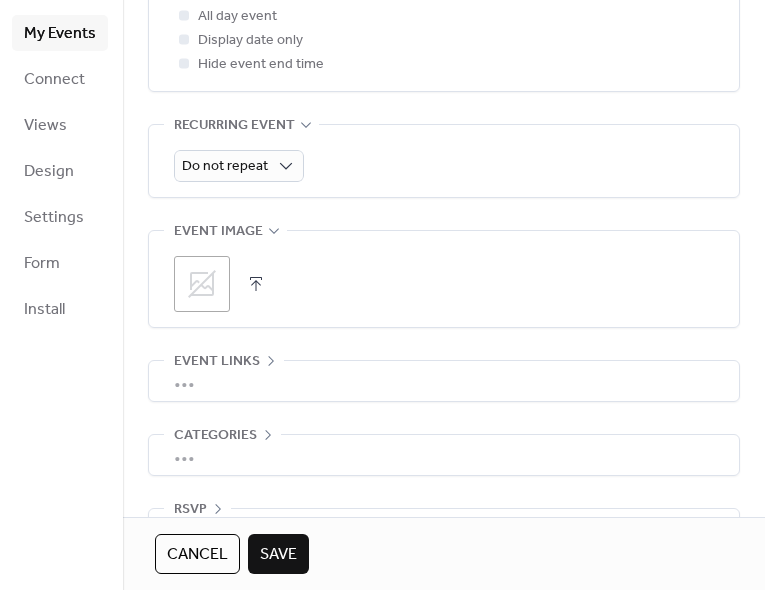 click on "Save" at bounding box center [278, 555] 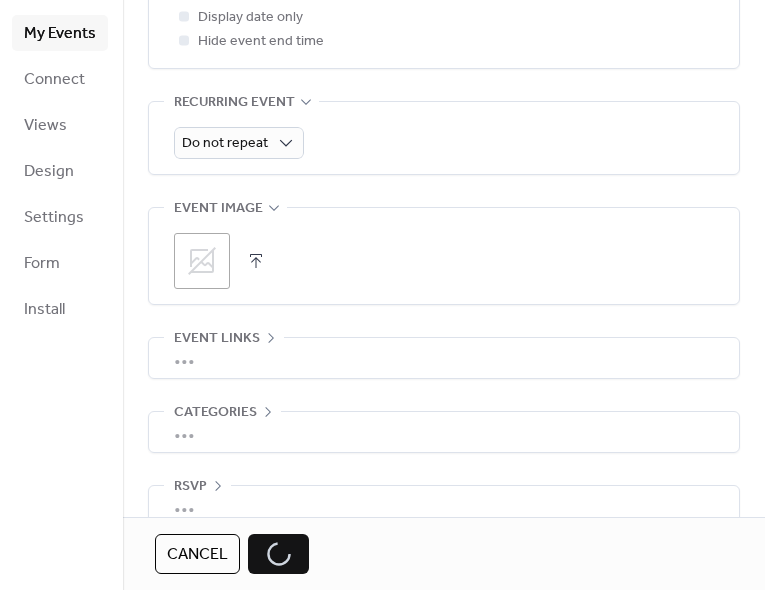 scroll, scrollTop: 838, scrollLeft: 0, axis: vertical 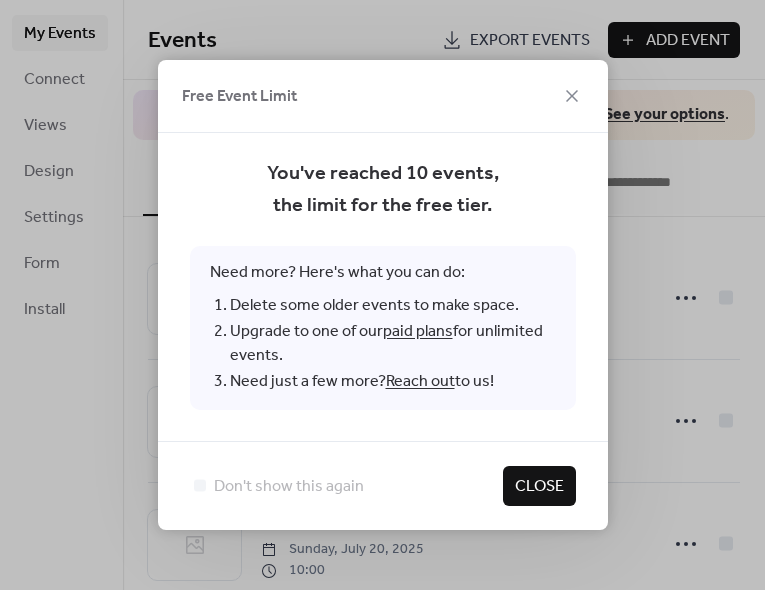 click on "Close" at bounding box center (539, 487) 